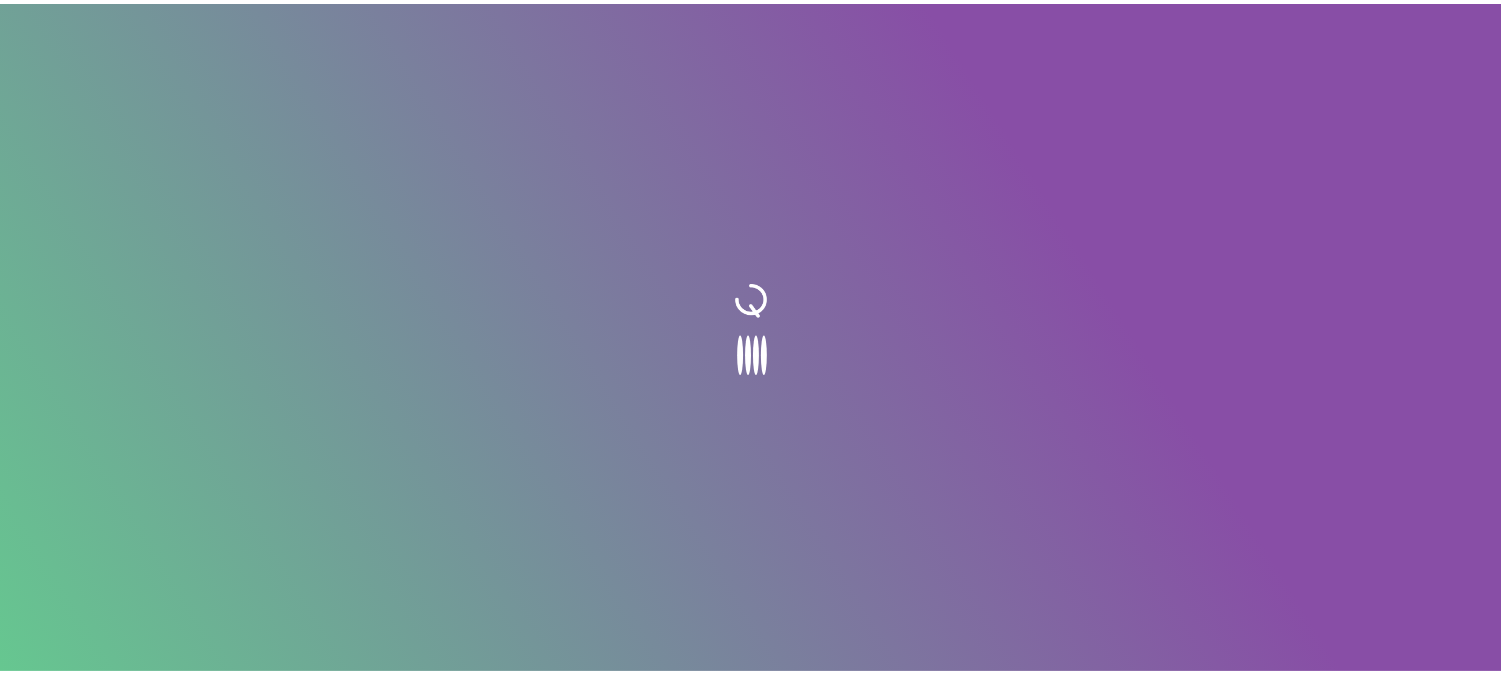 scroll, scrollTop: 0, scrollLeft: 0, axis: both 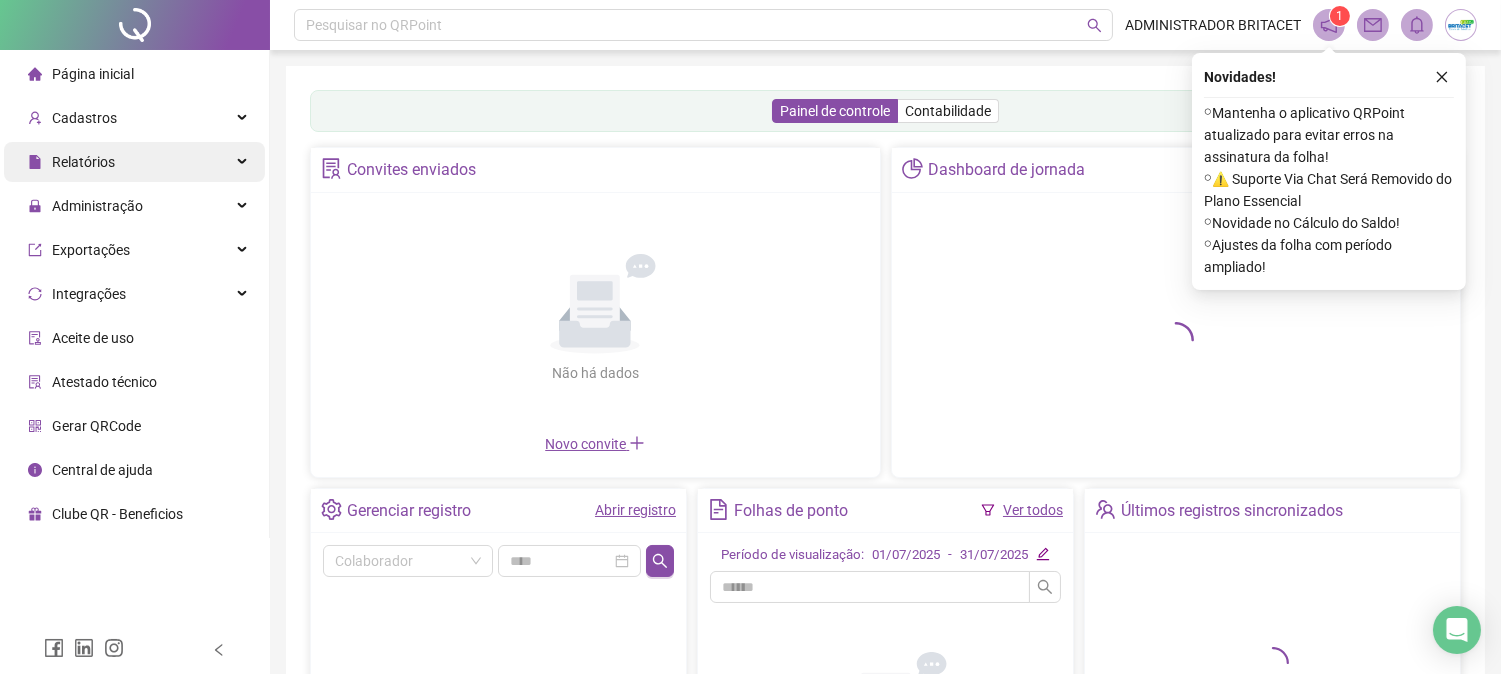 click on "Relatórios" at bounding box center (83, 162) 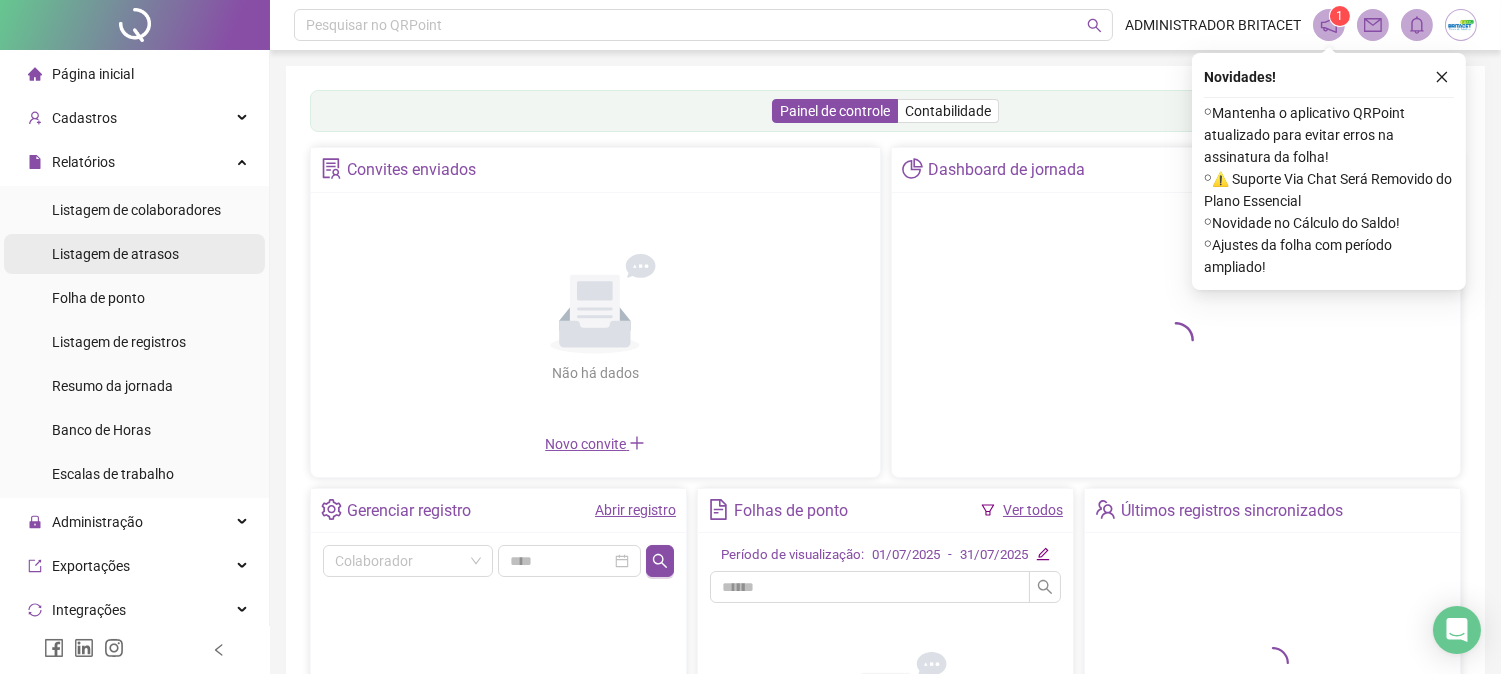 click on "Listagem de atrasos" at bounding box center [115, 254] 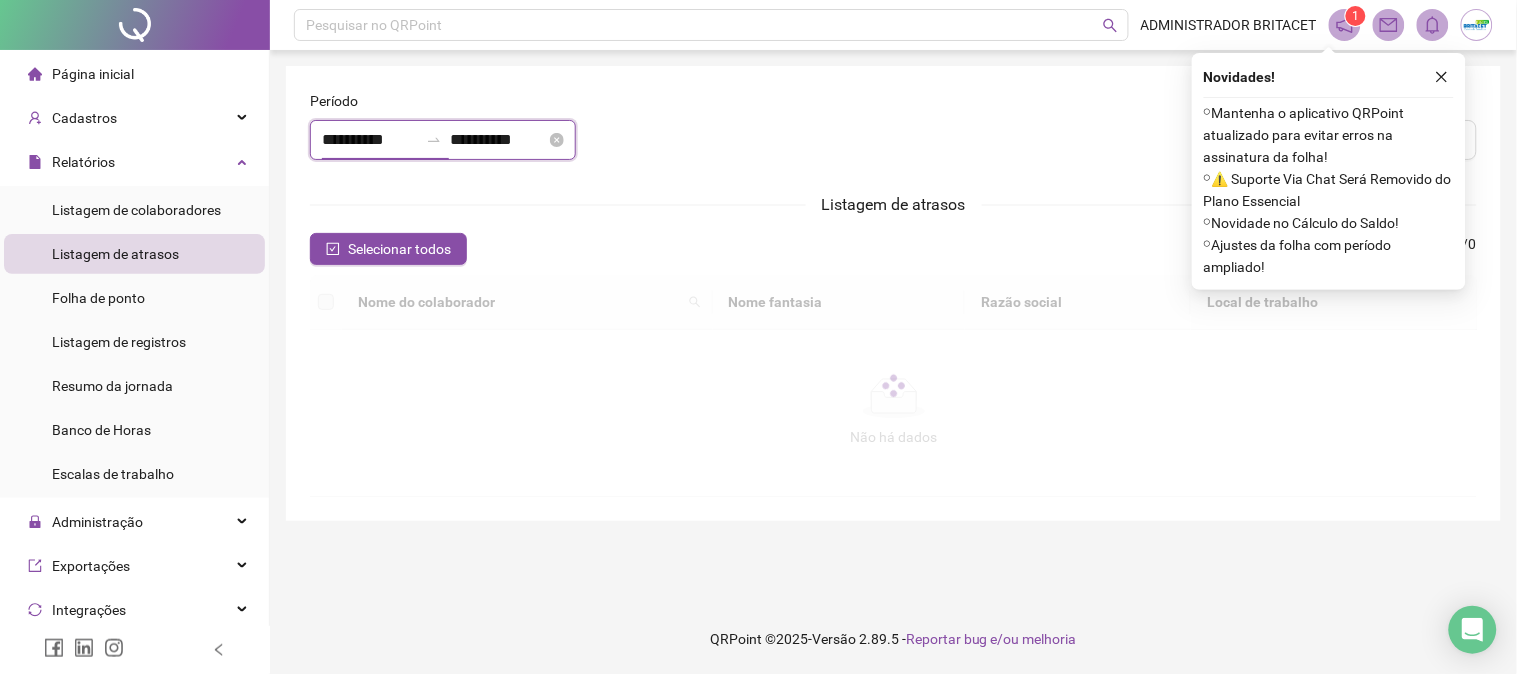 click on "**********" at bounding box center (370, 140) 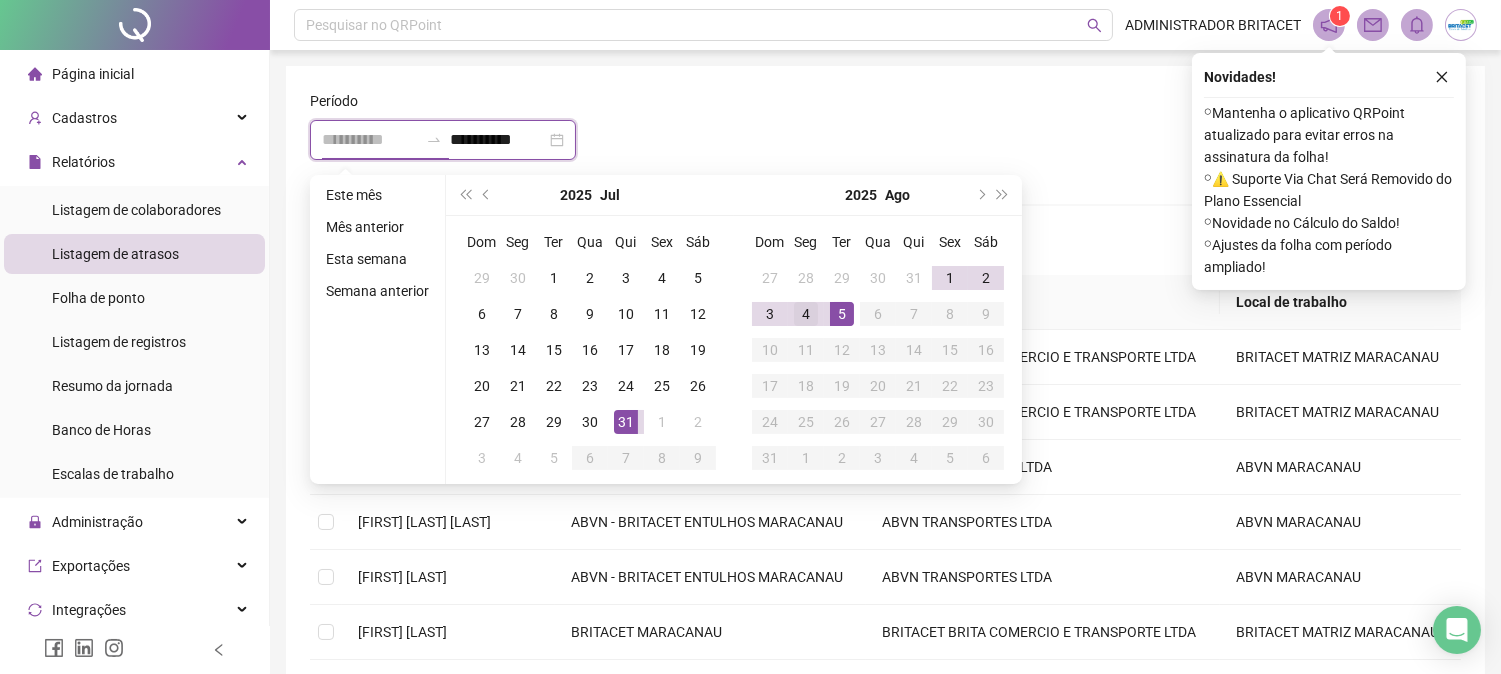 type on "**********" 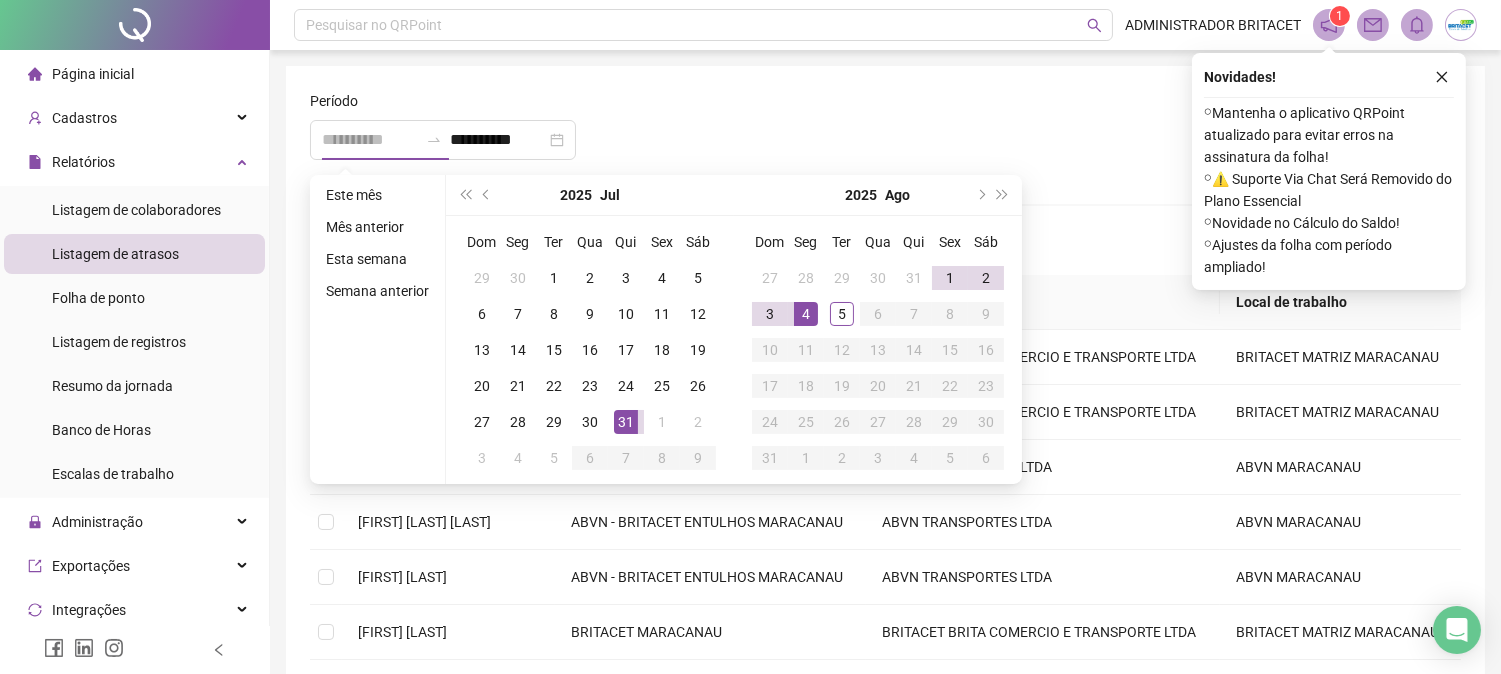 click on "4" at bounding box center (806, 314) 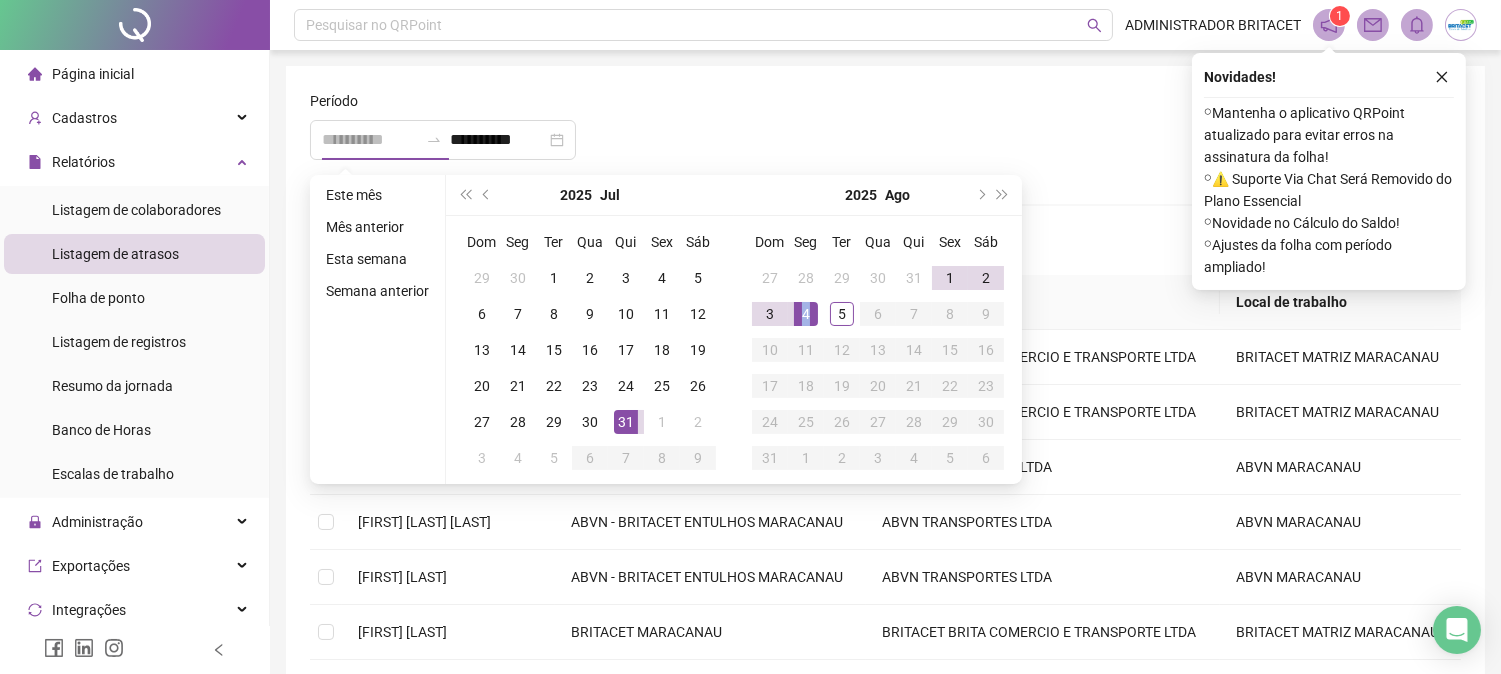 click on "4" at bounding box center (806, 314) 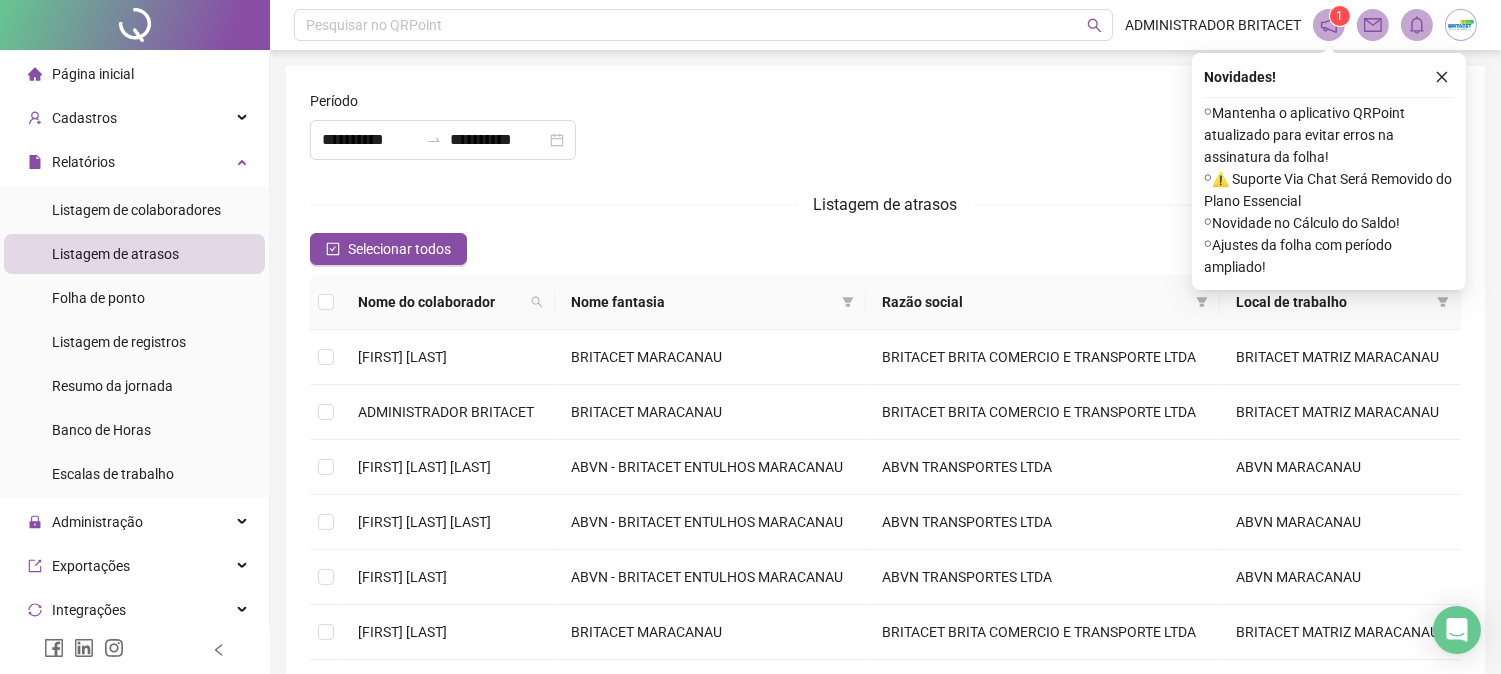 click on "Nome do colaborador" at bounding box center (440, 302) 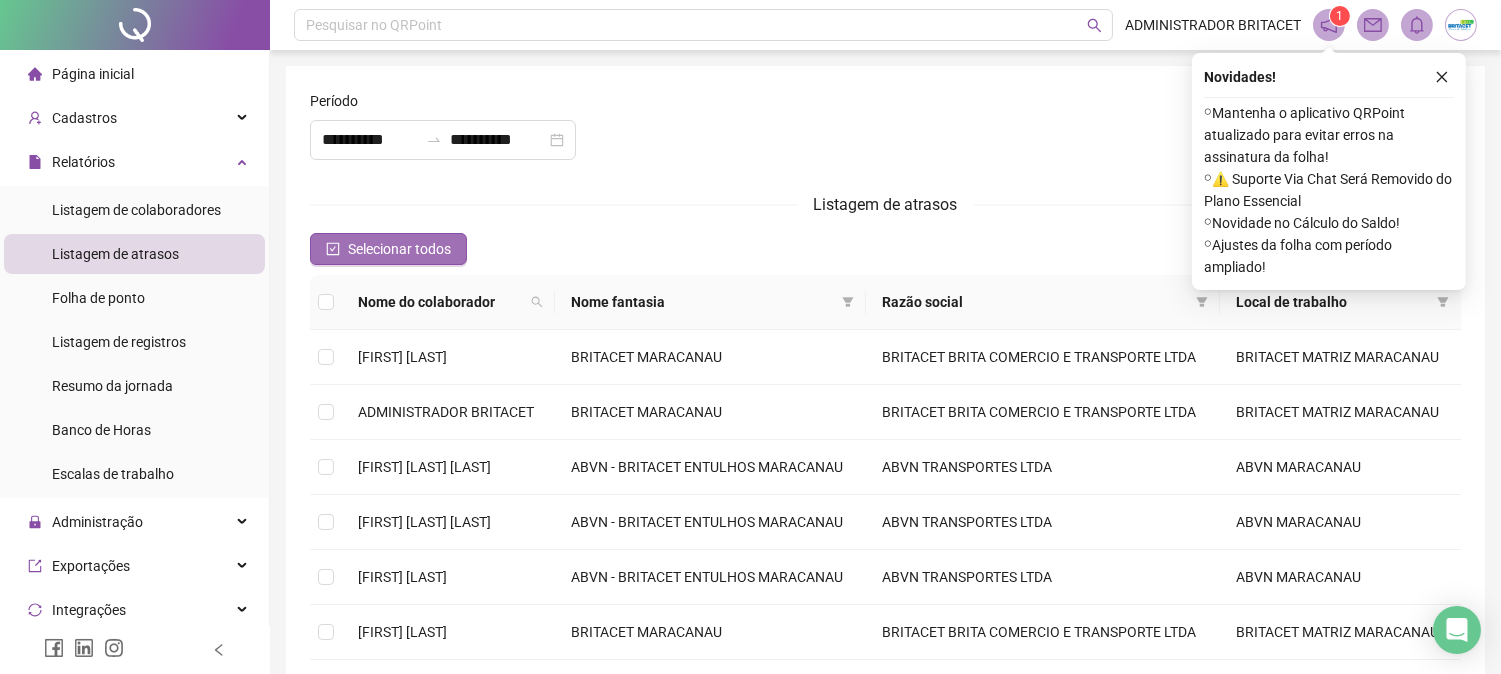 click on "Selecionar todos" at bounding box center [388, 249] 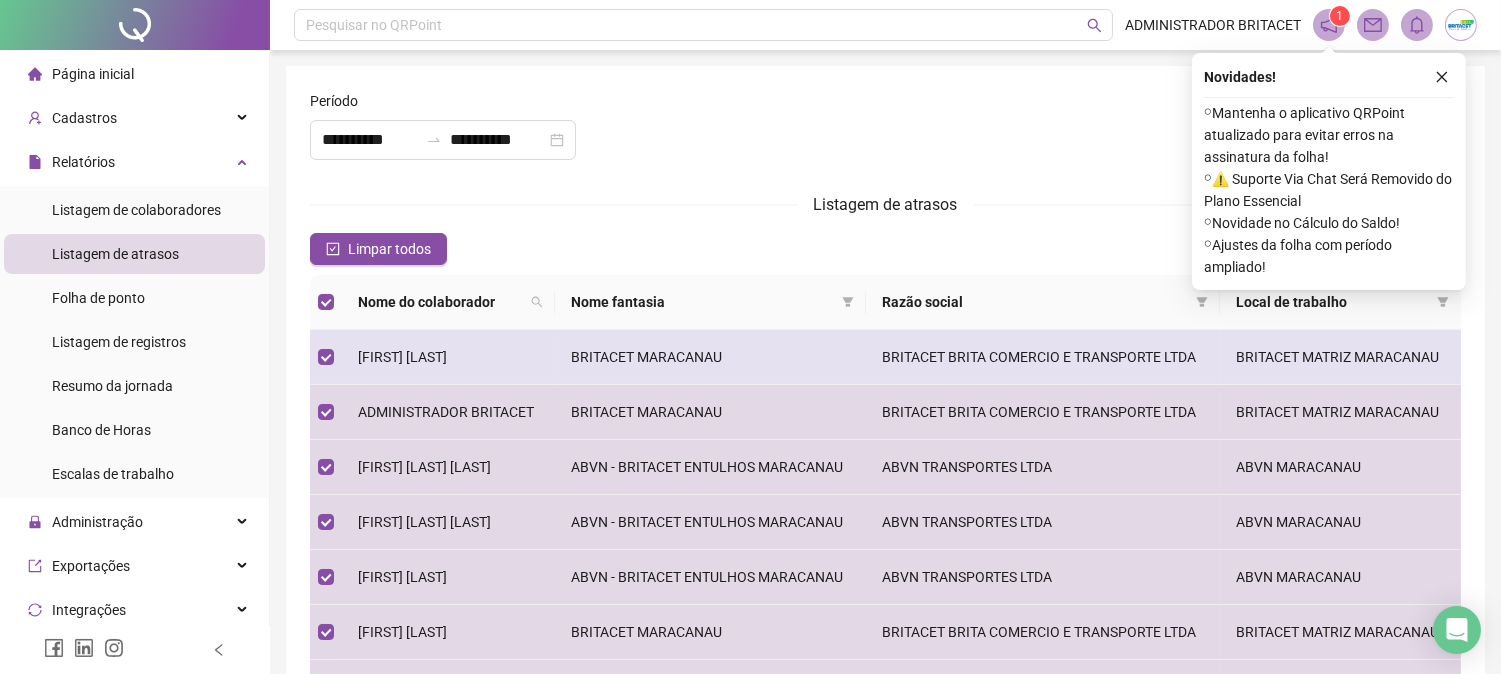 click on "[FIRST] [LAST]" at bounding box center [448, 357] 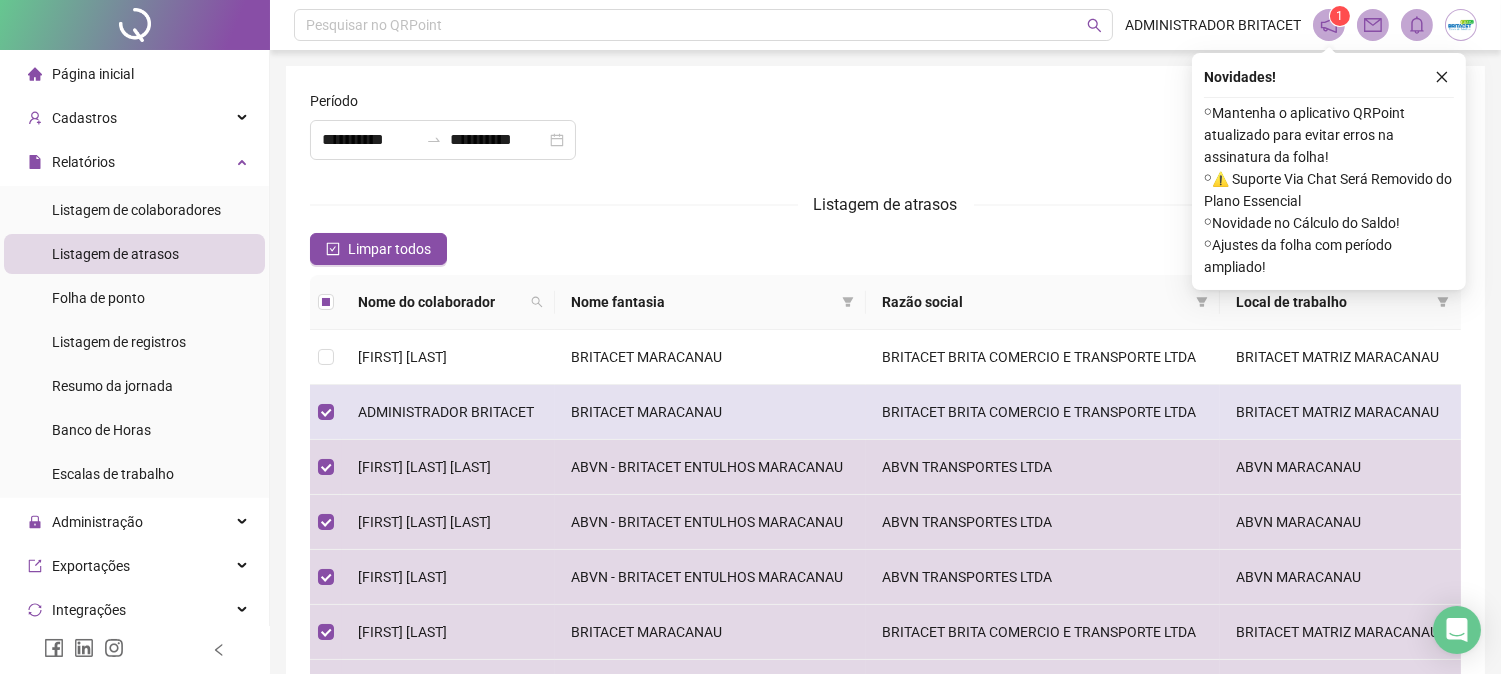 click on "ADMINISTRADOR BRITACET" at bounding box center [446, 412] 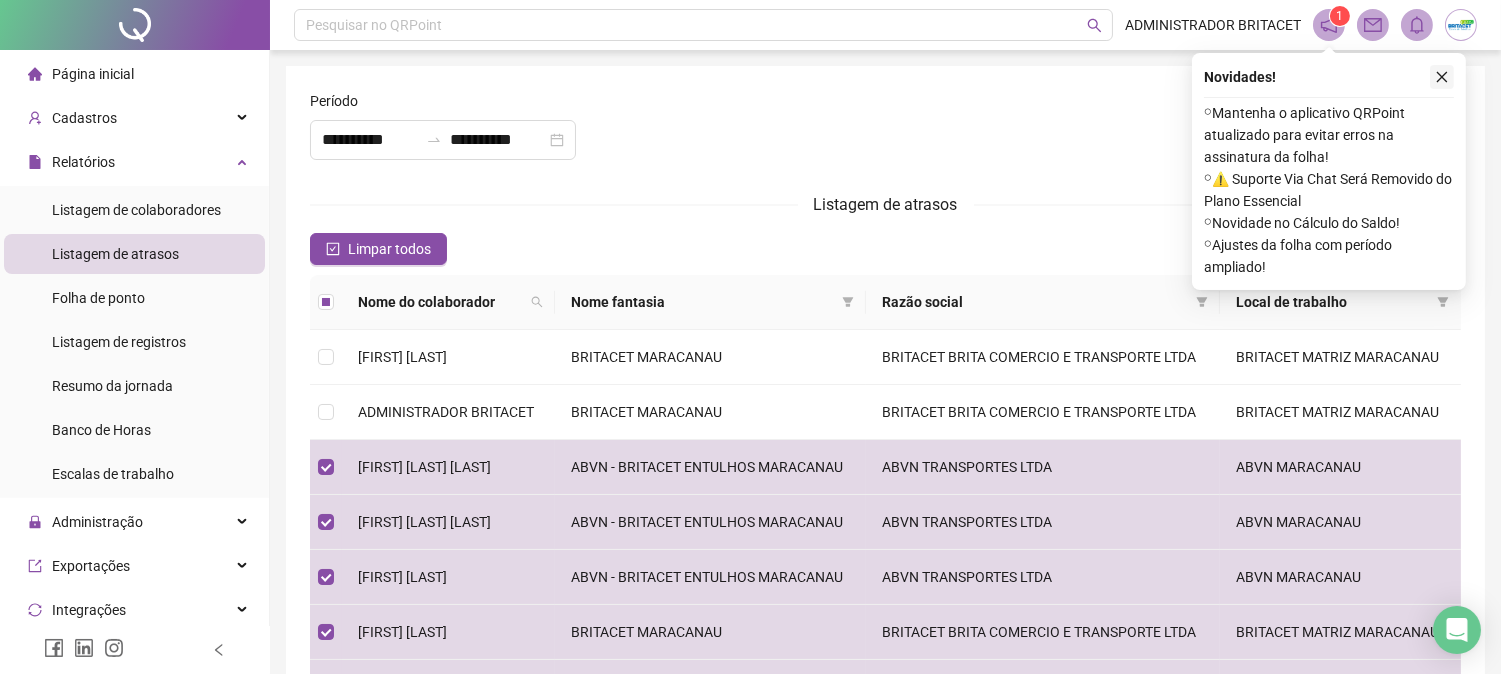 click 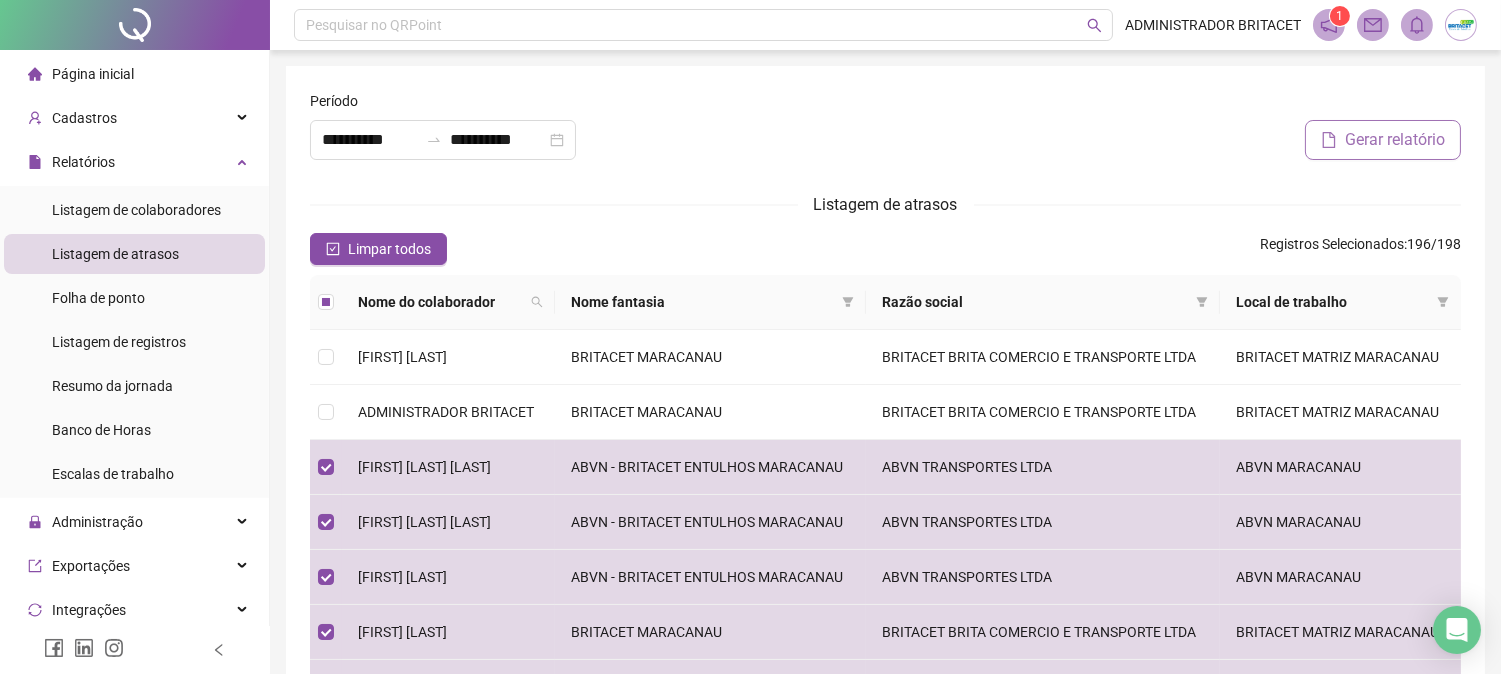 click on "Gerar relatório" at bounding box center [1395, 140] 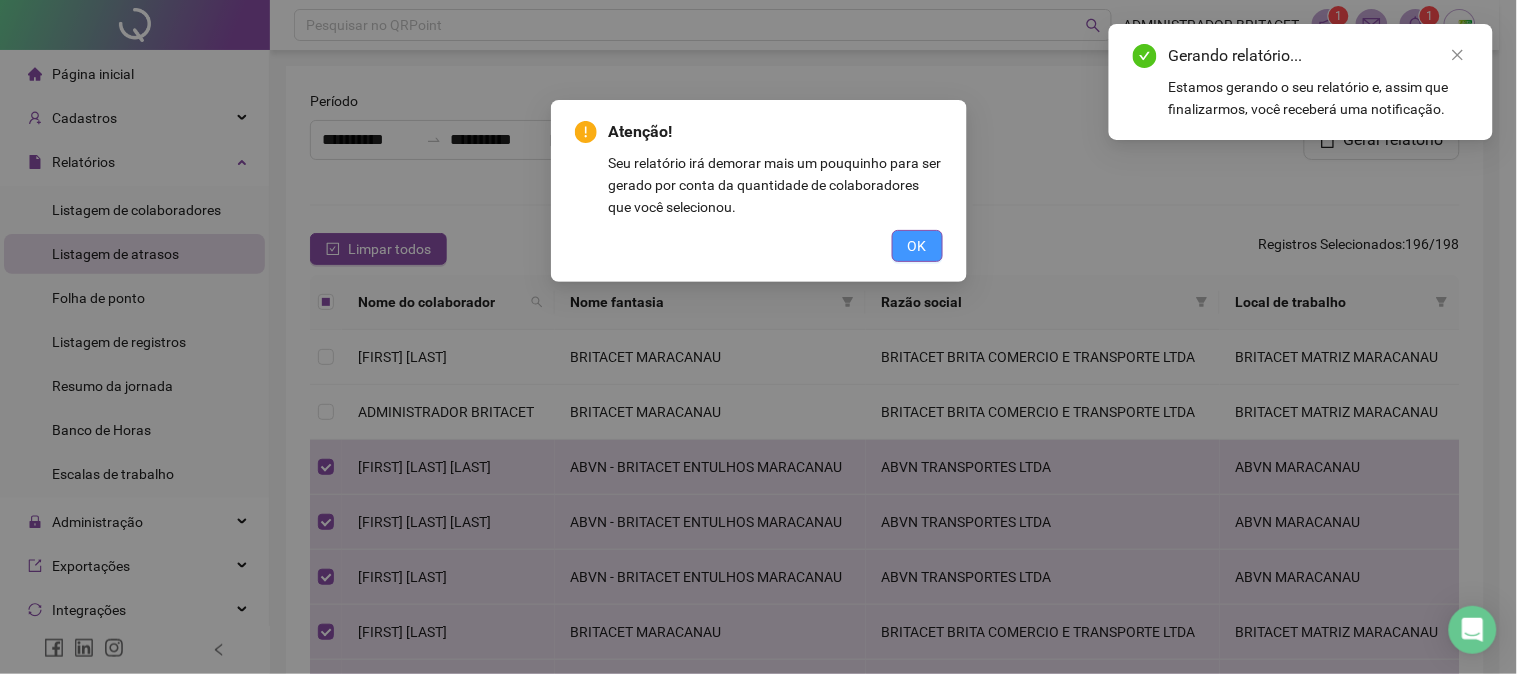 click on "OK" at bounding box center [917, 246] 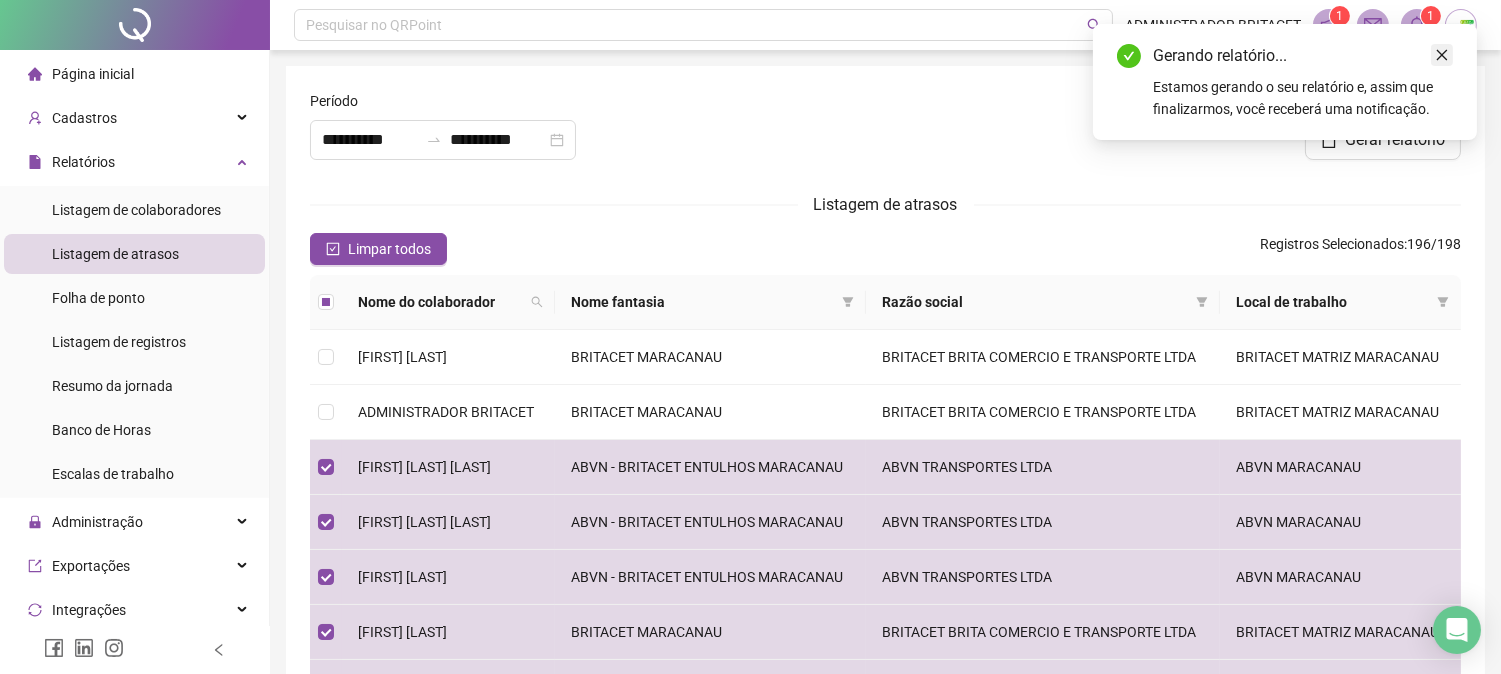 click 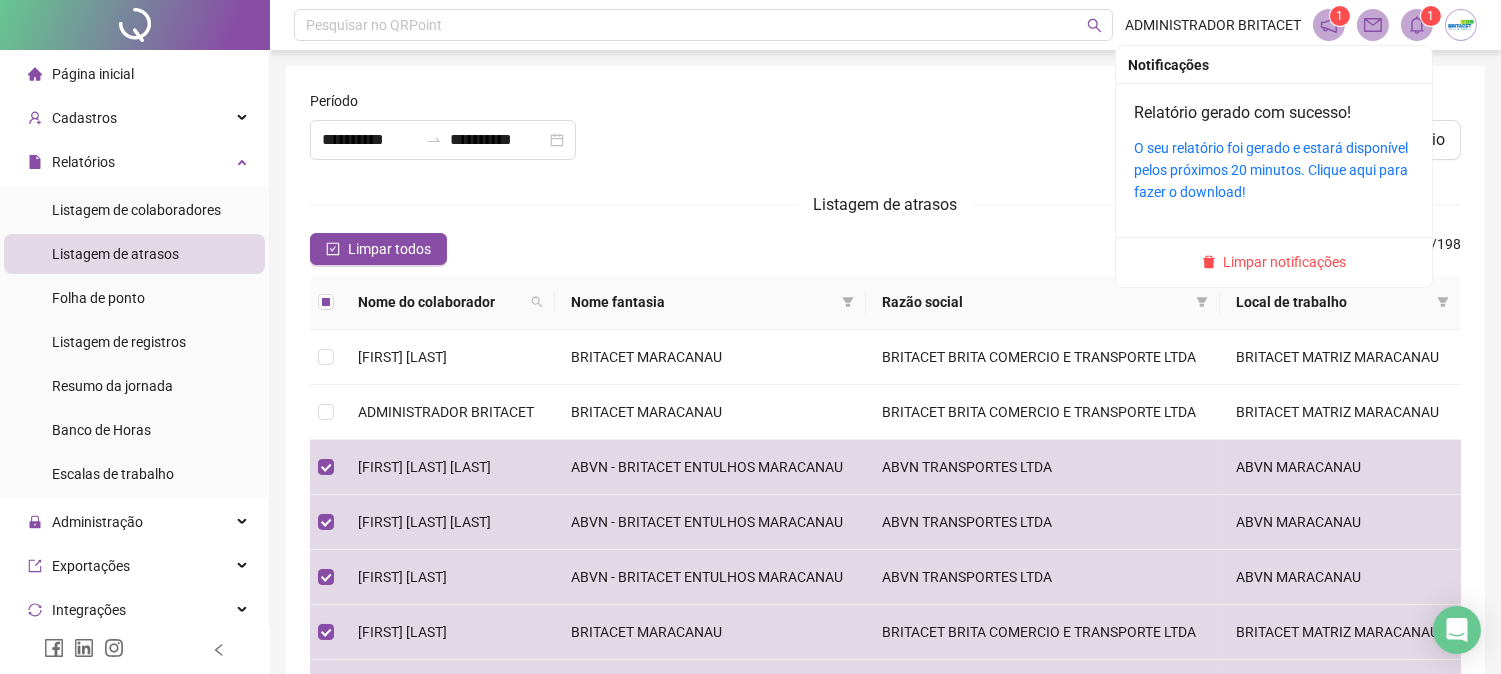 click at bounding box center [1417, 25] 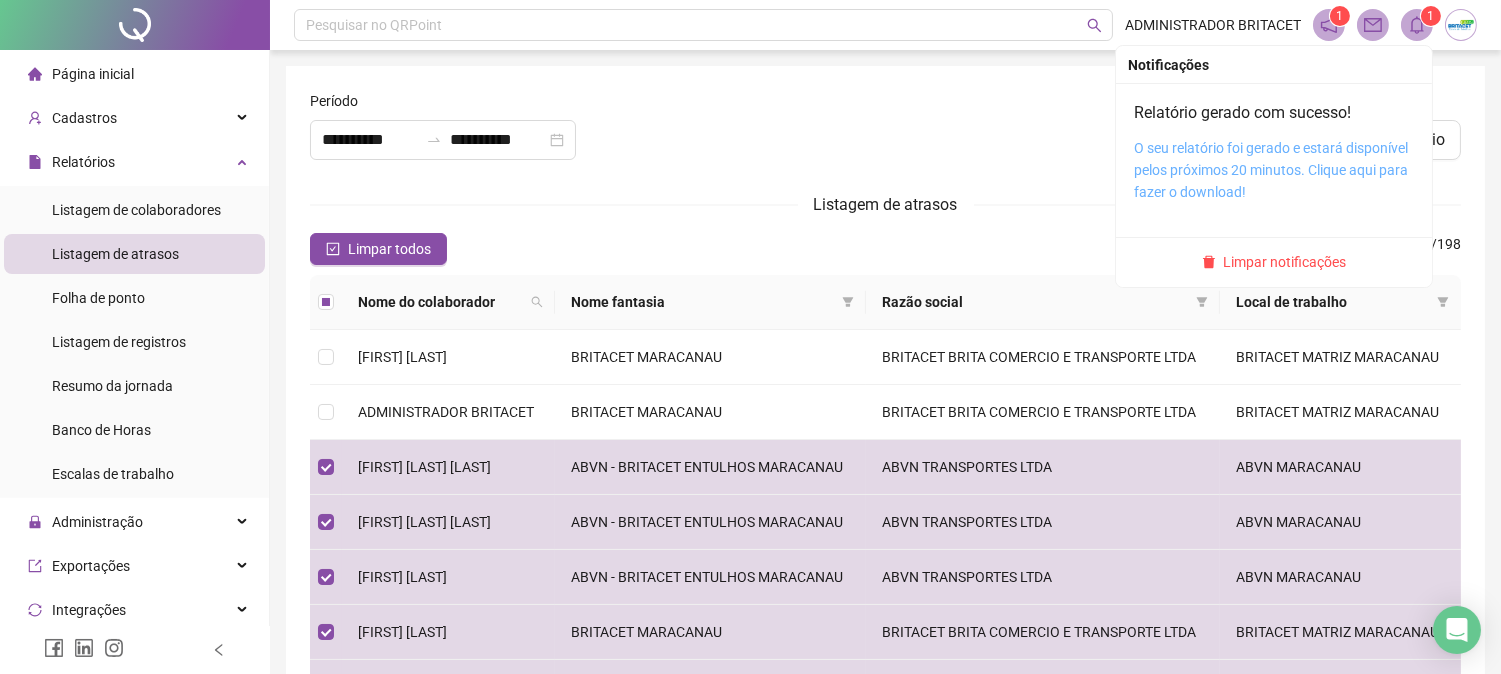 click on "O seu relatório foi gerado e estará disponível pelos próximos 20 minutos.
Clique aqui para fazer o download!" at bounding box center (1271, 170) 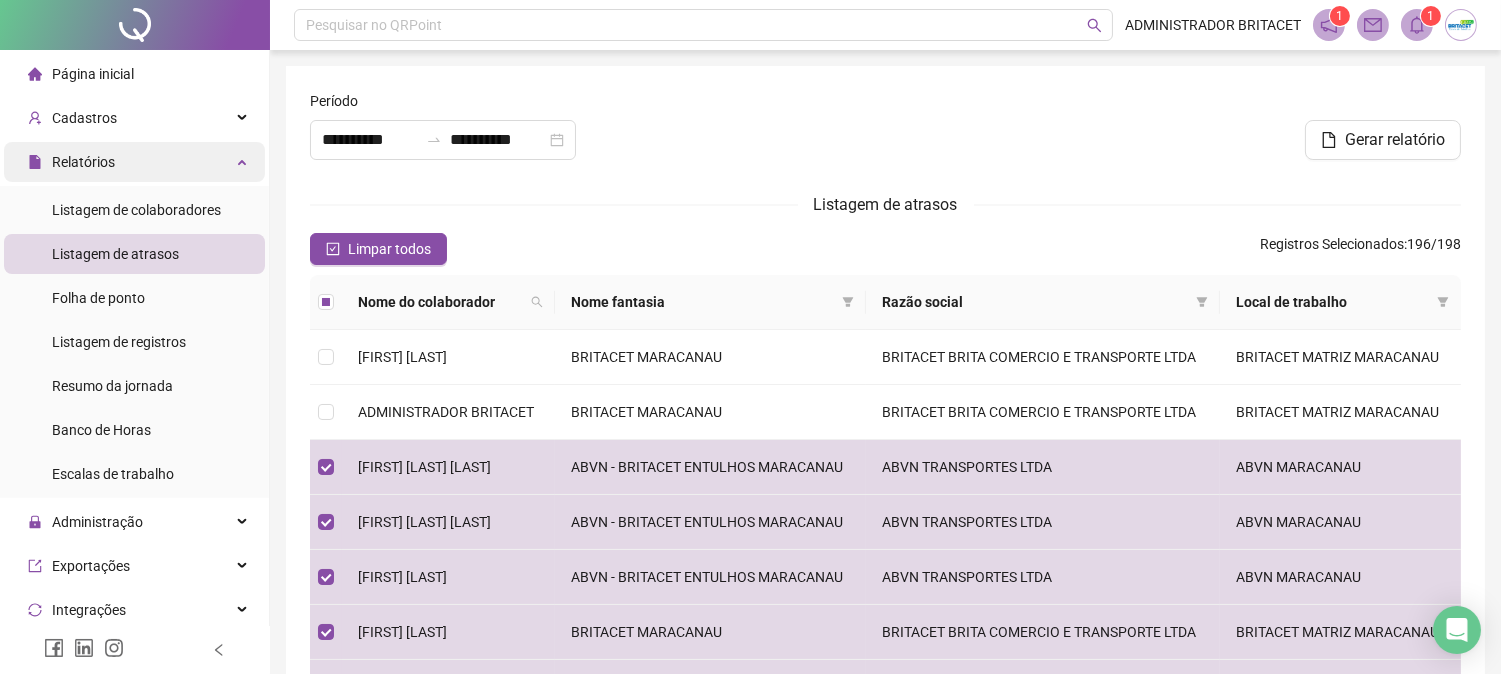 click on "Relatórios" at bounding box center (134, 162) 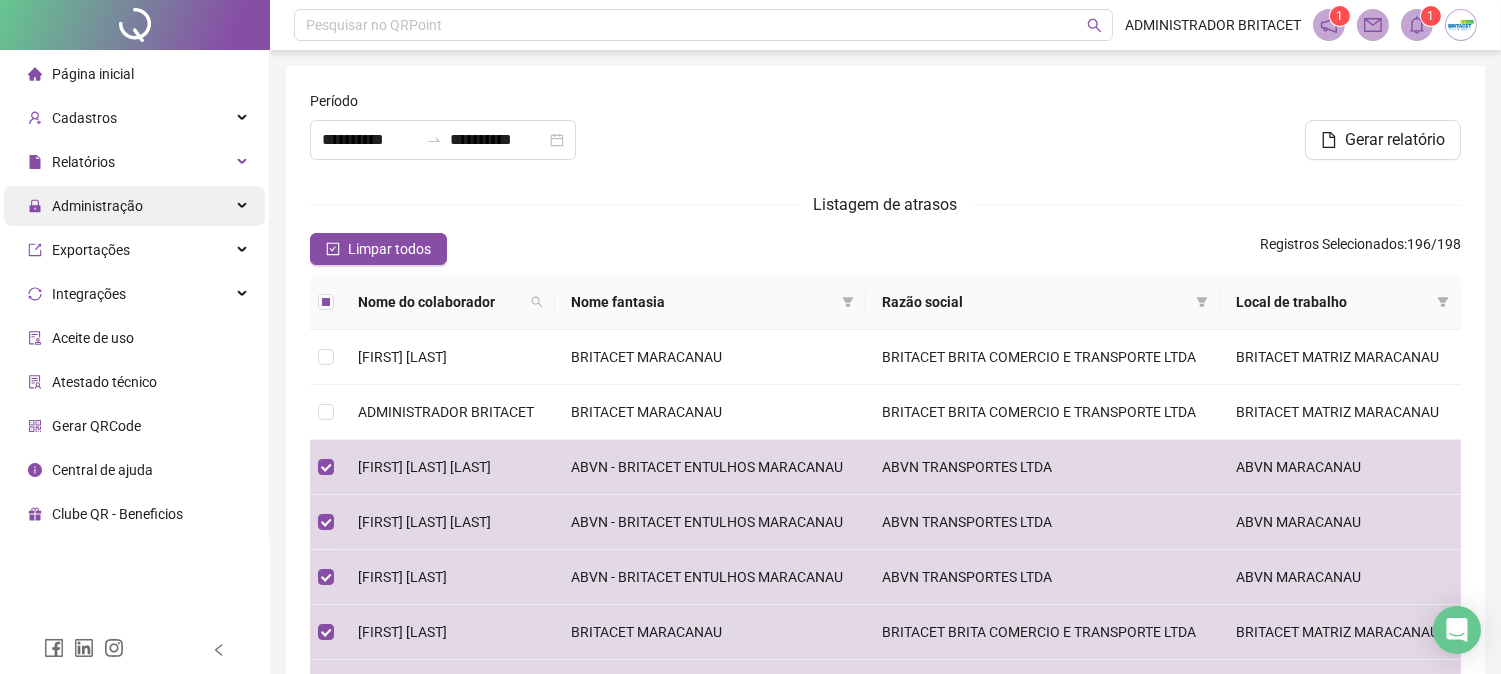 click on "Administração" at bounding box center [85, 206] 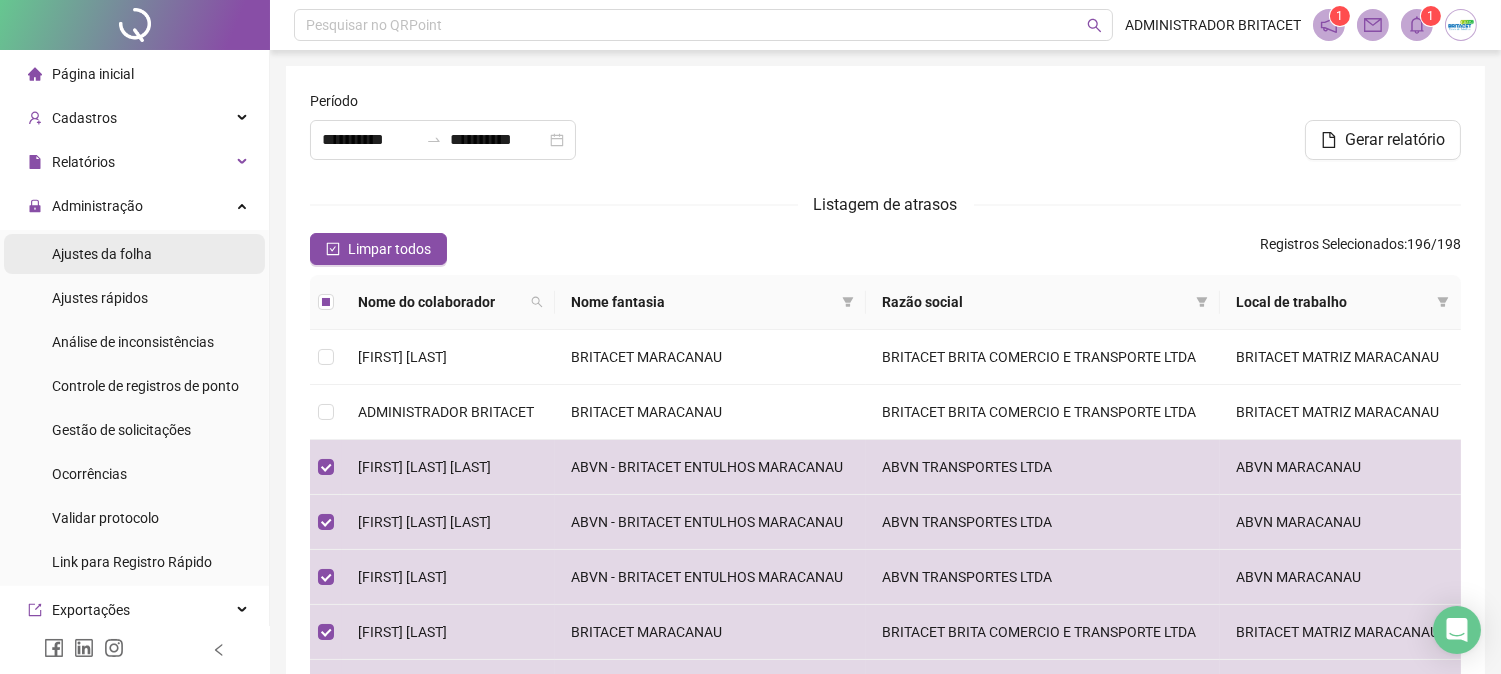 click on "Ajustes da folha" at bounding box center [102, 254] 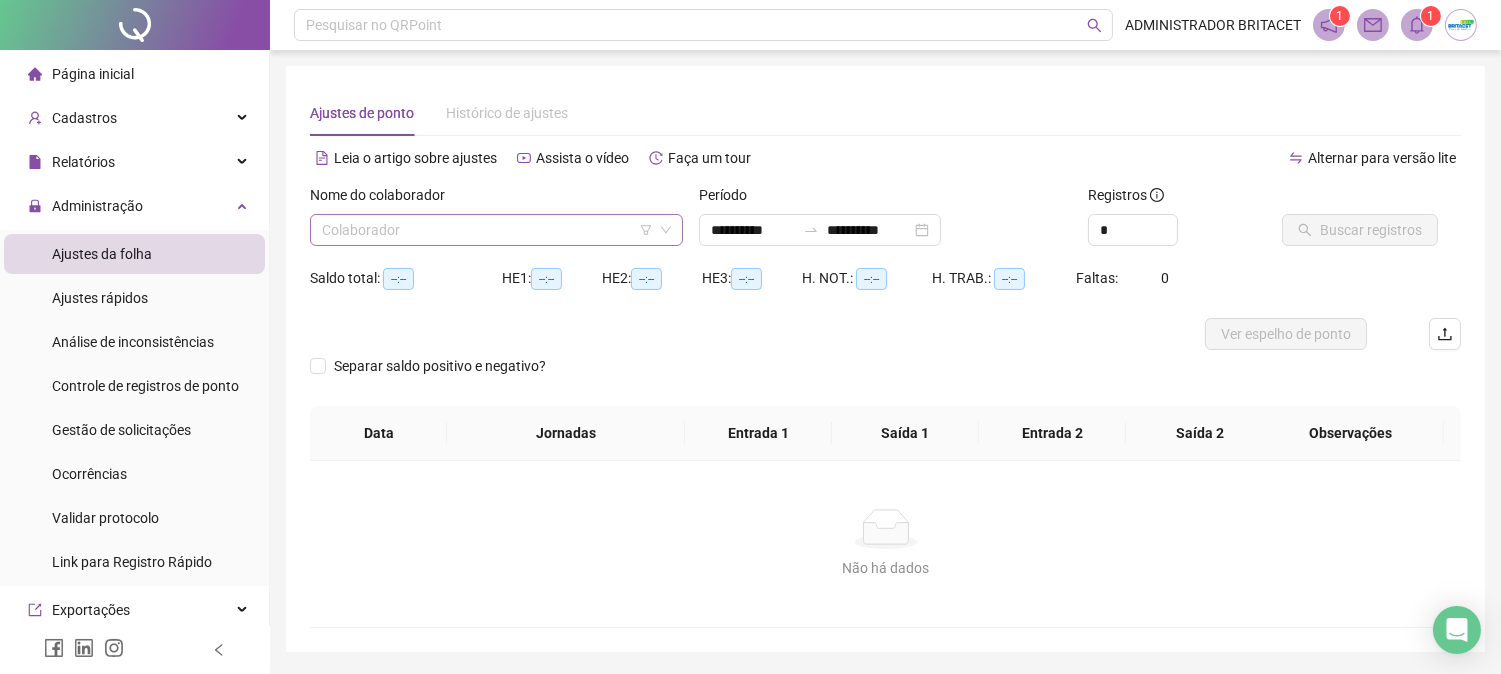 click at bounding box center [487, 230] 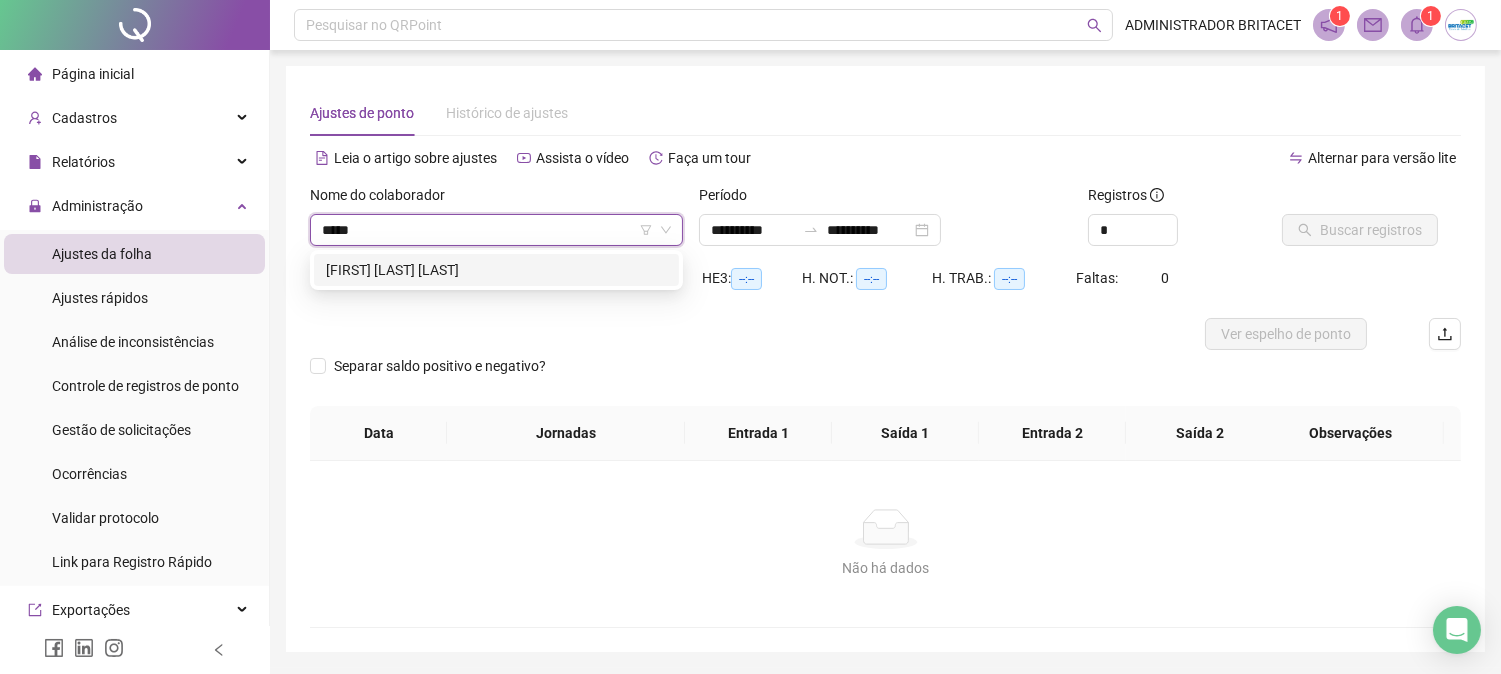type on "******" 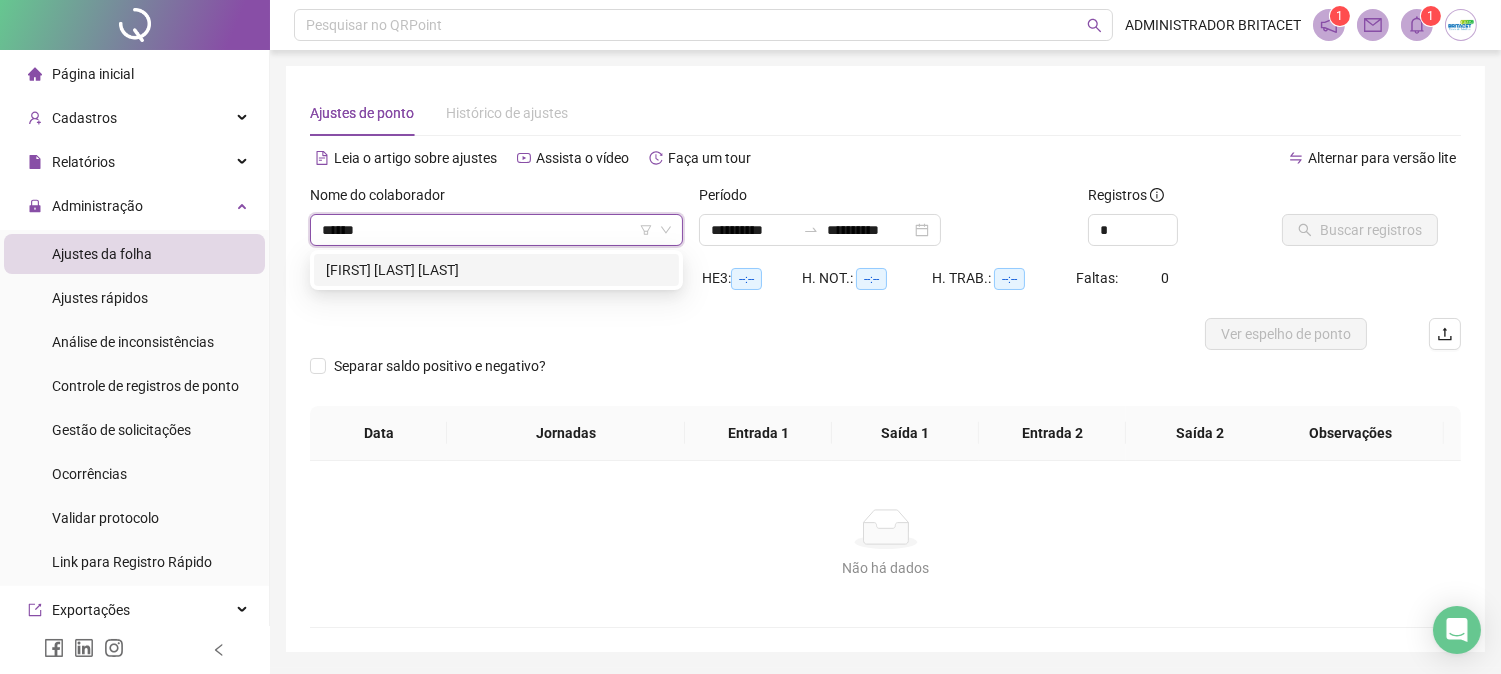 drag, startPoint x: 595, startPoint y: 273, endPoint x: 607, endPoint y: 270, distance: 12.369317 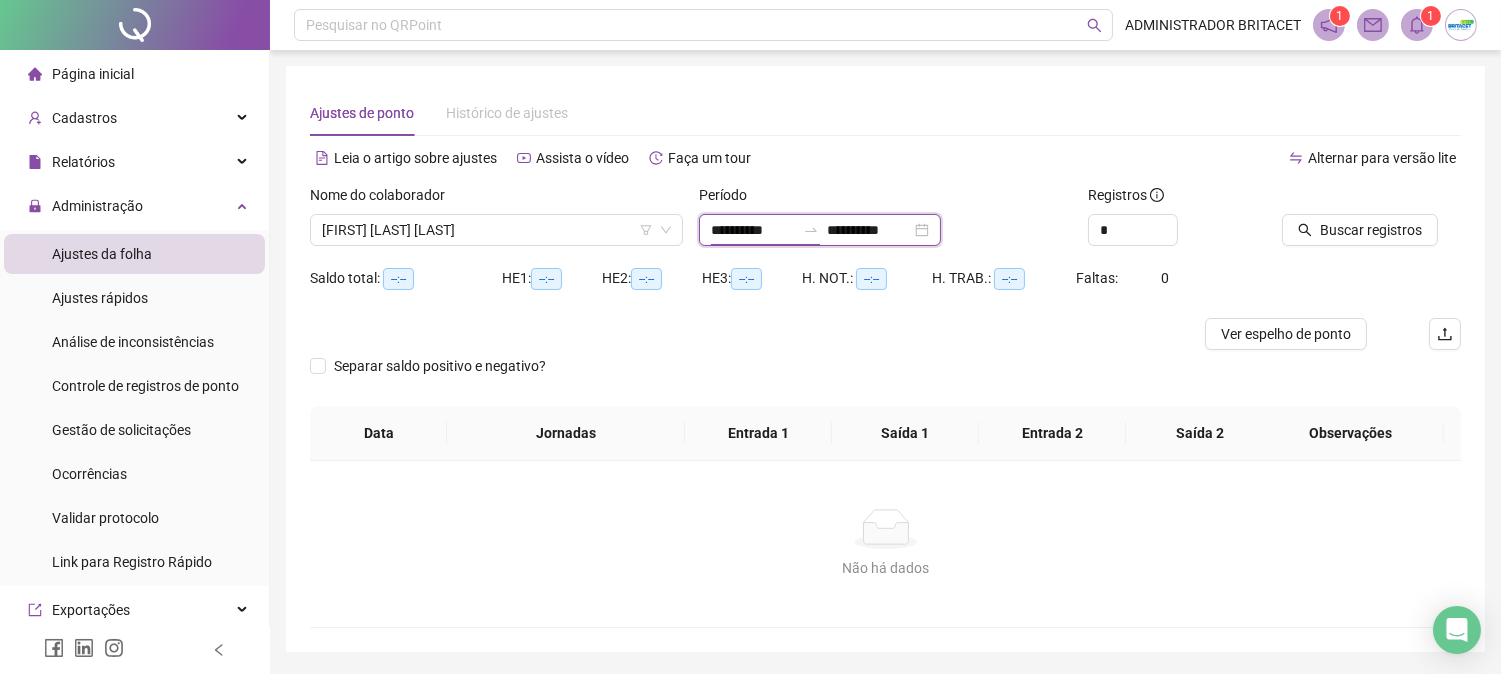 click on "**********" at bounding box center (753, 230) 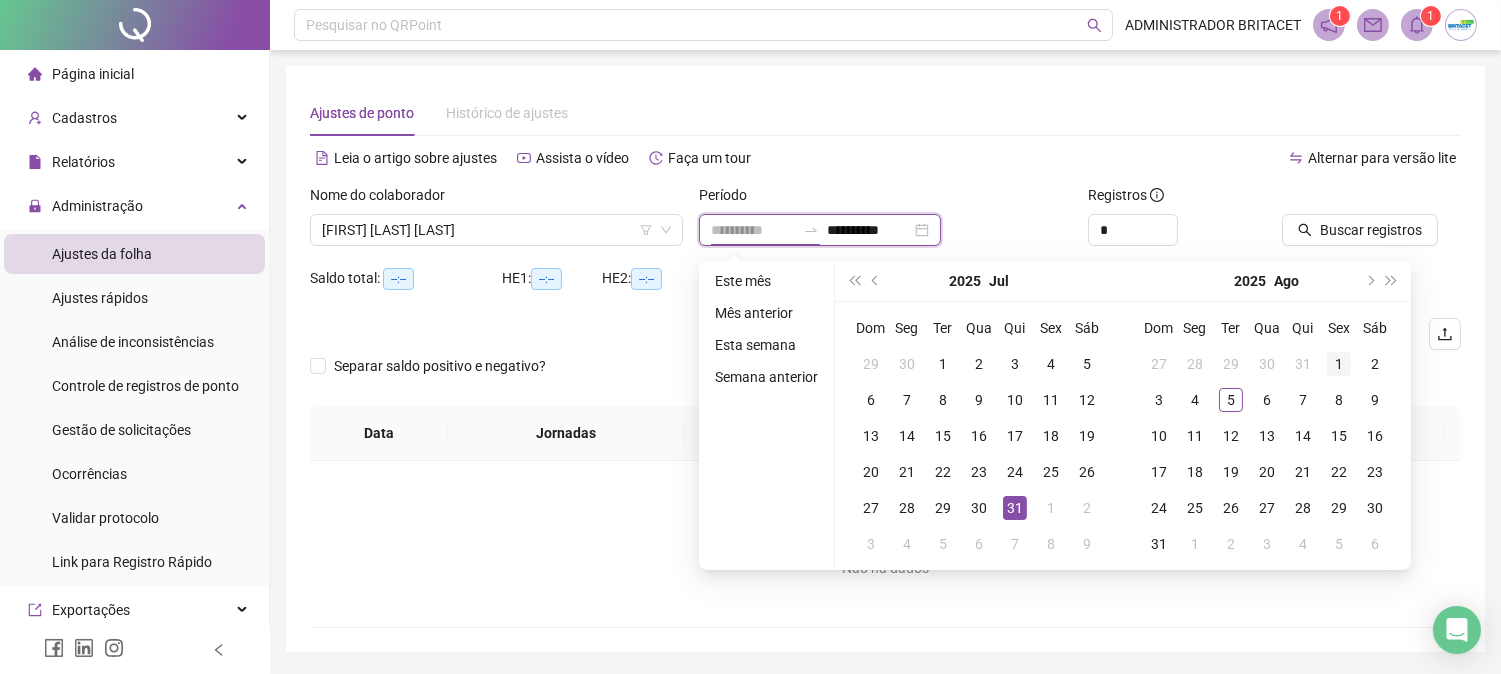 type on "**********" 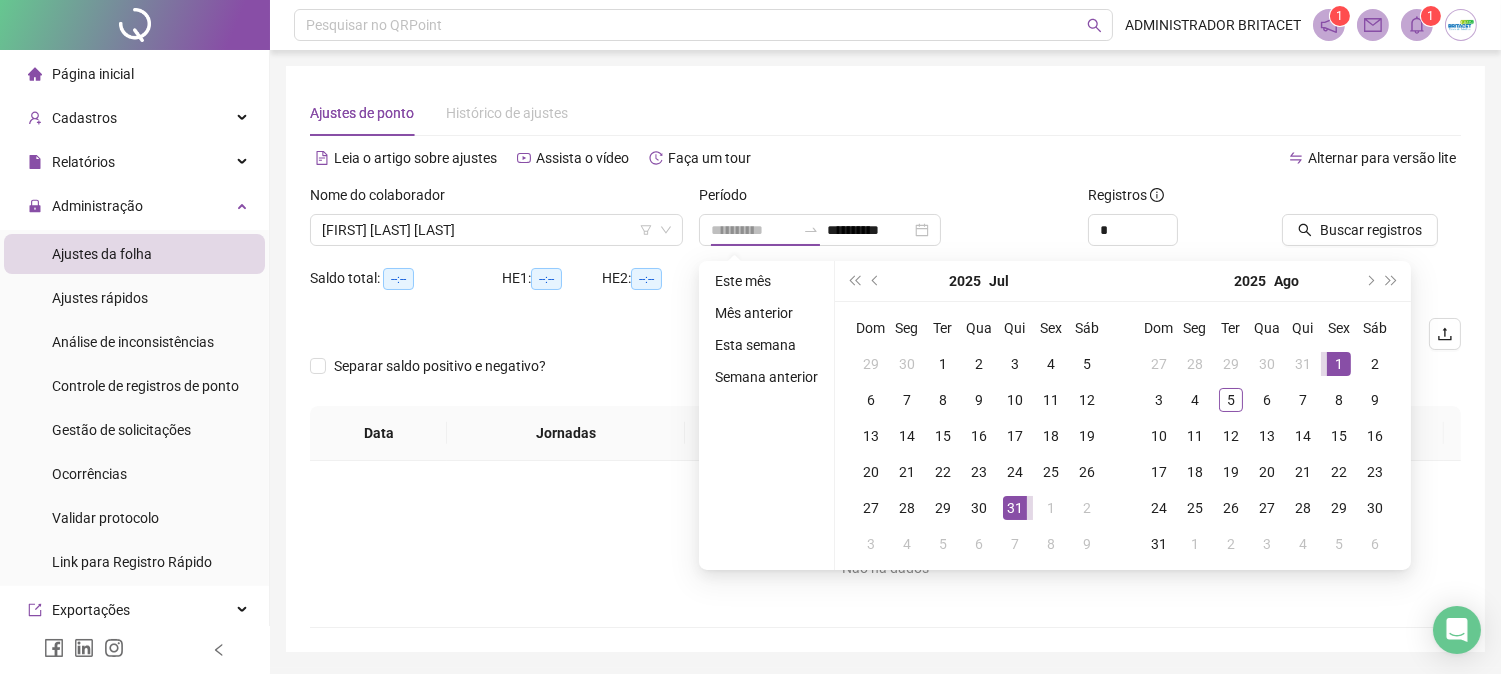click on "1" at bounding box center [1339, 364] 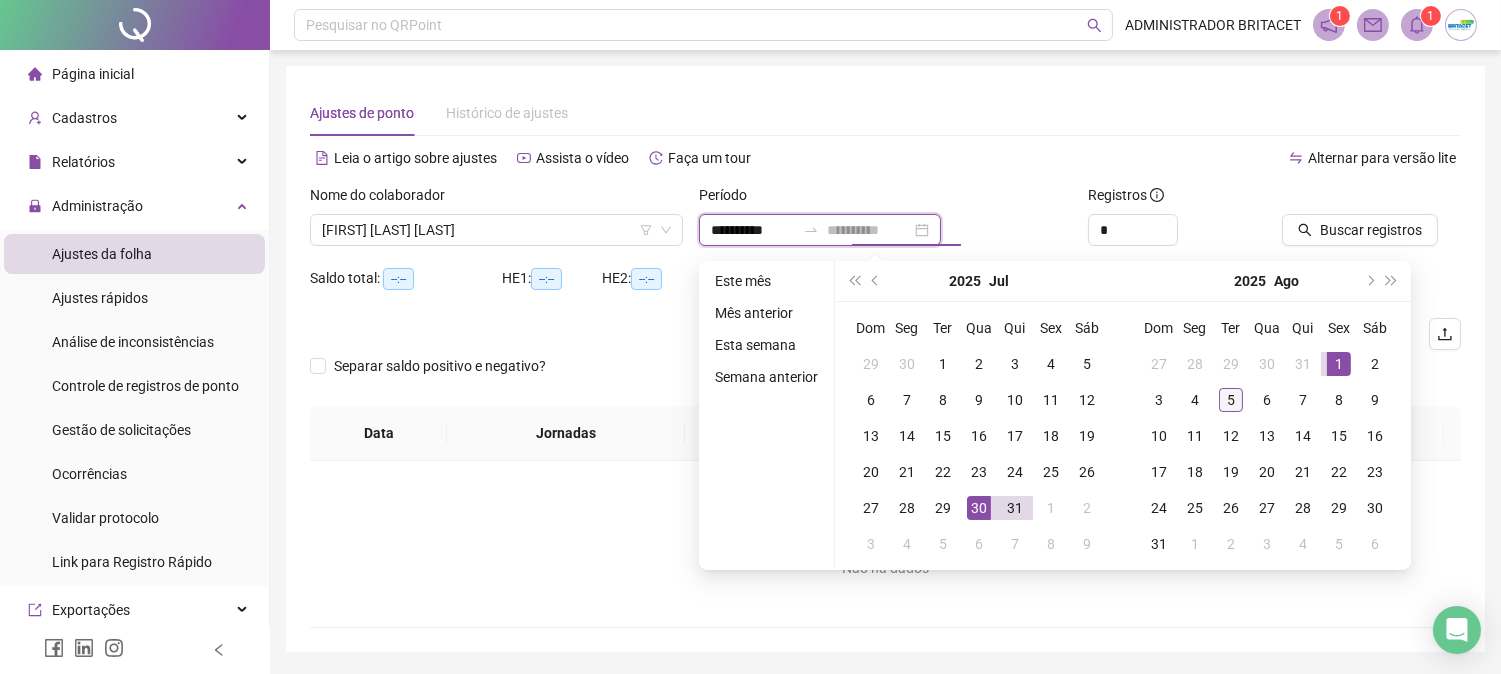 type on "**********" 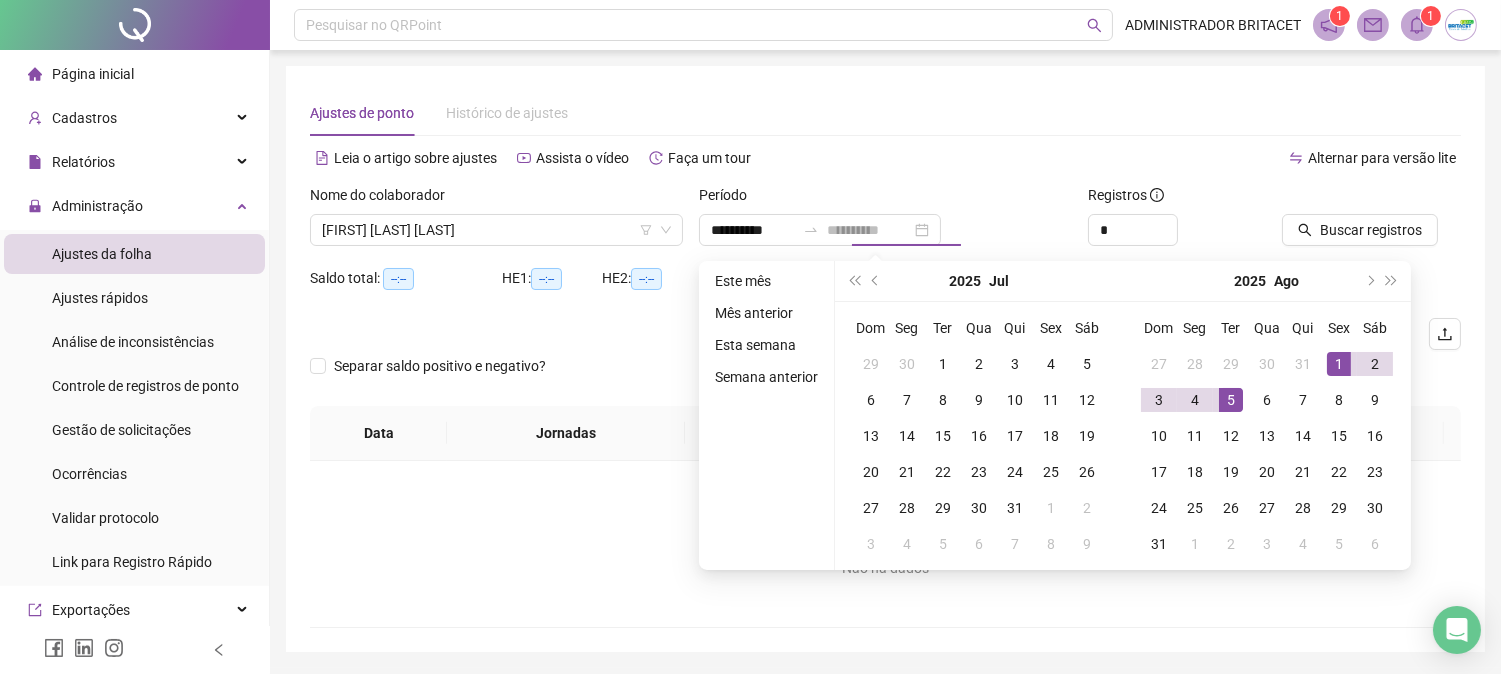 click on "5" at bounding box center [1231, 400] 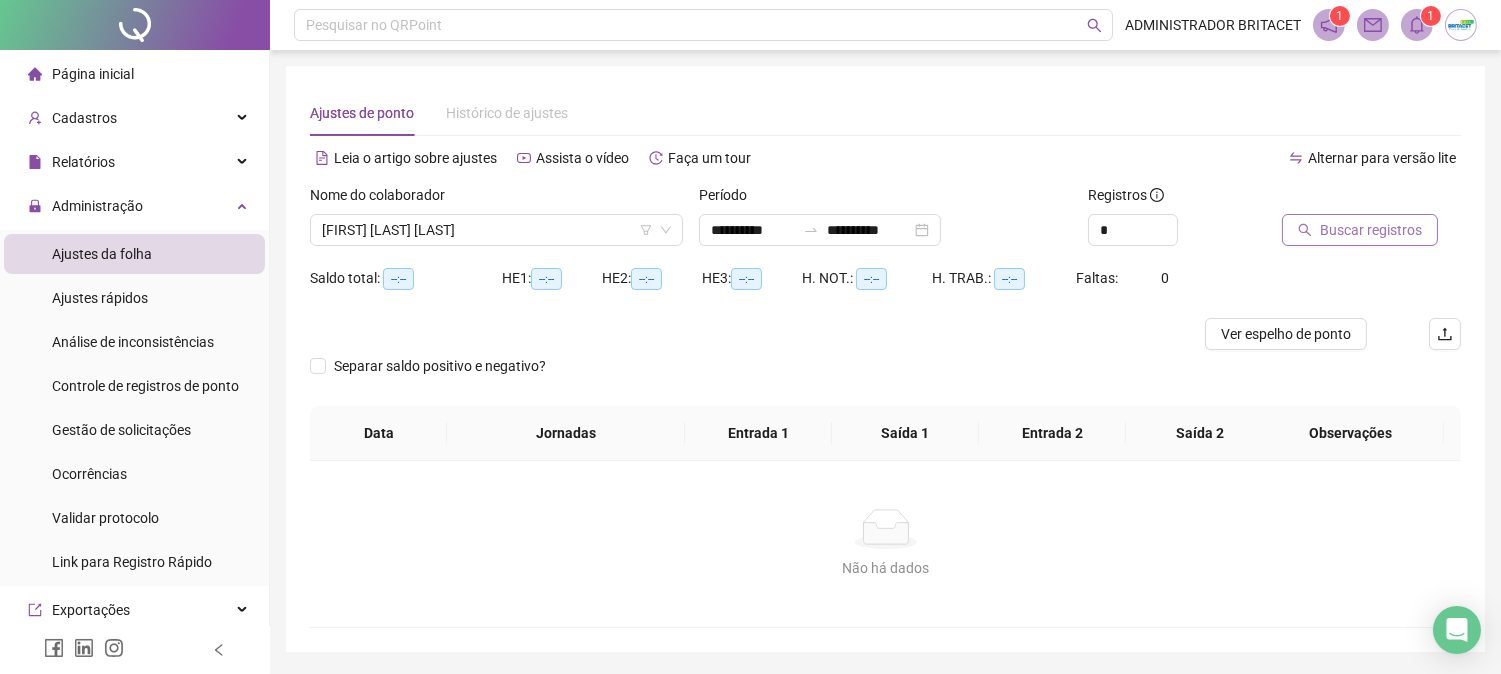 click on "Buscar registros" at bounding box center (1371, 230) 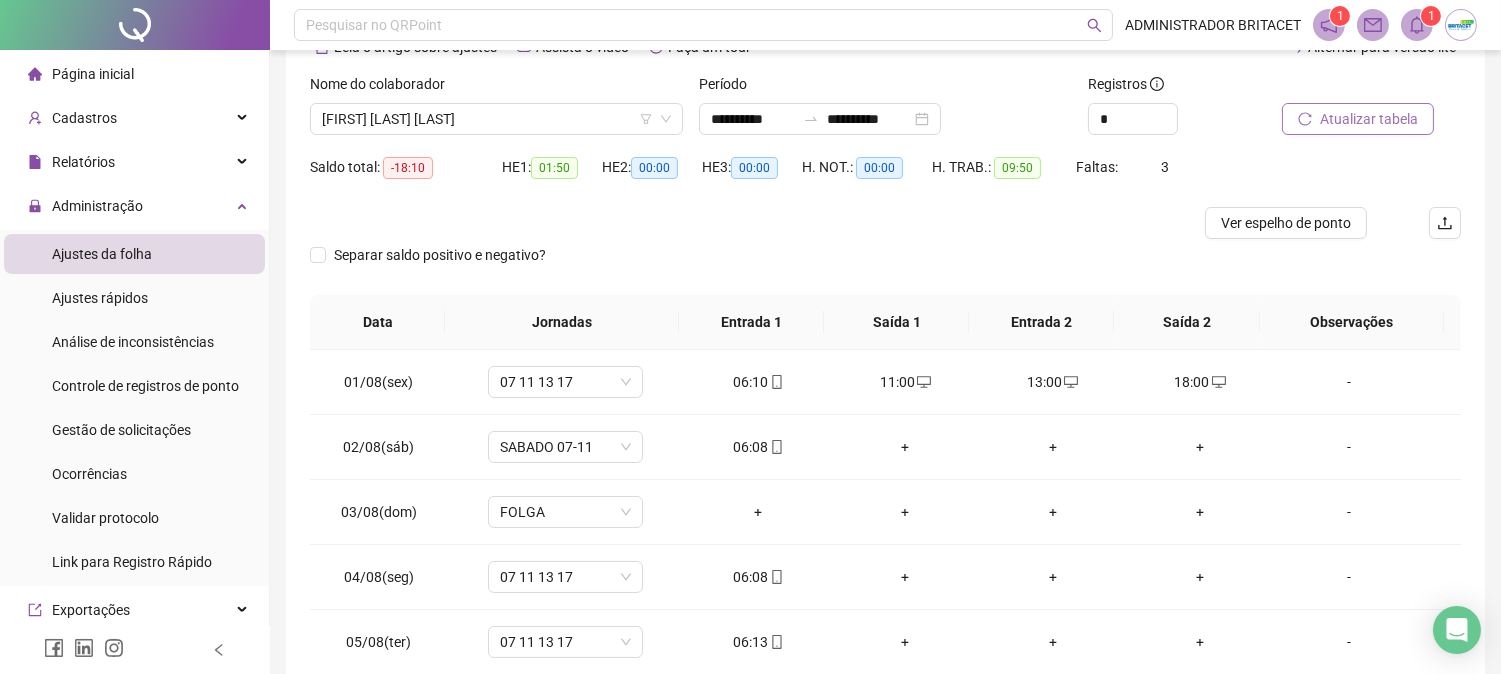 scroll, scrollTop: 222, scrollLeft: 0, axis: vertical 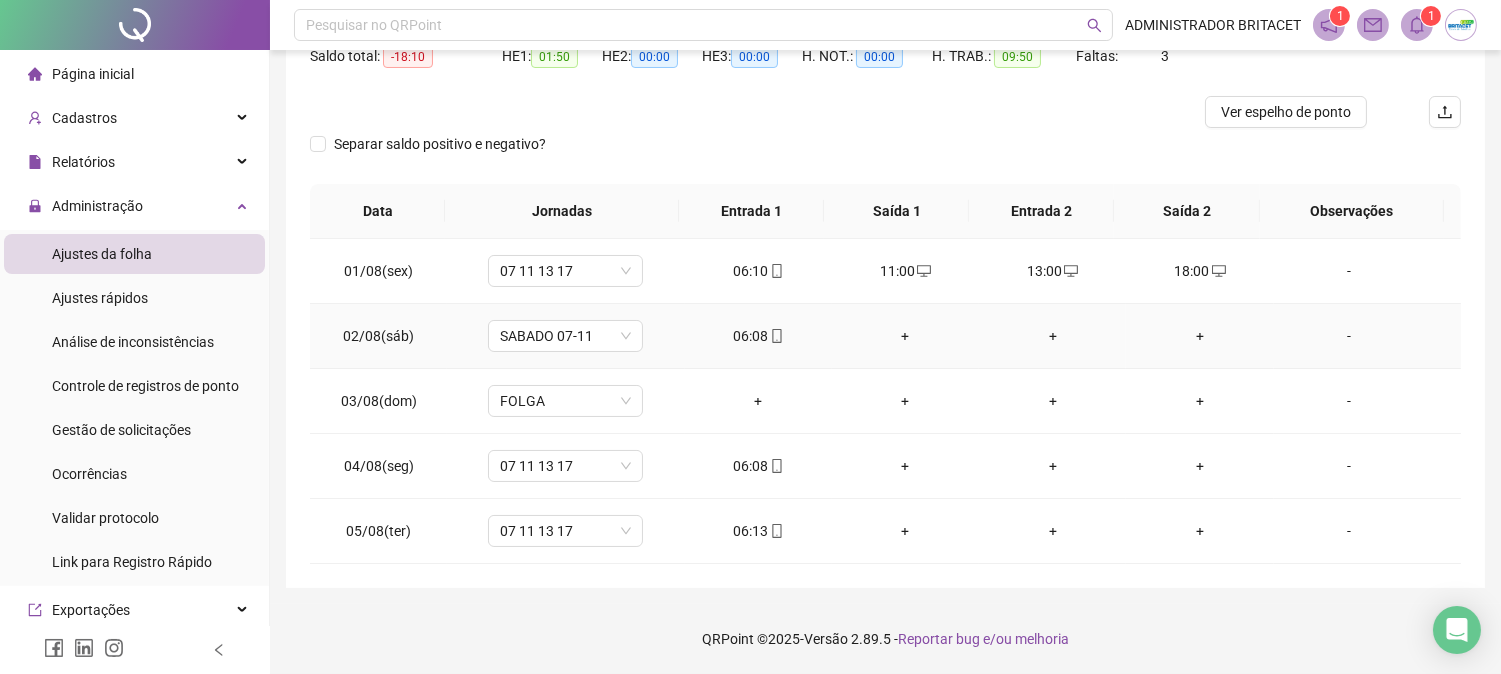 click on "+" at bounding box center [905, 336] 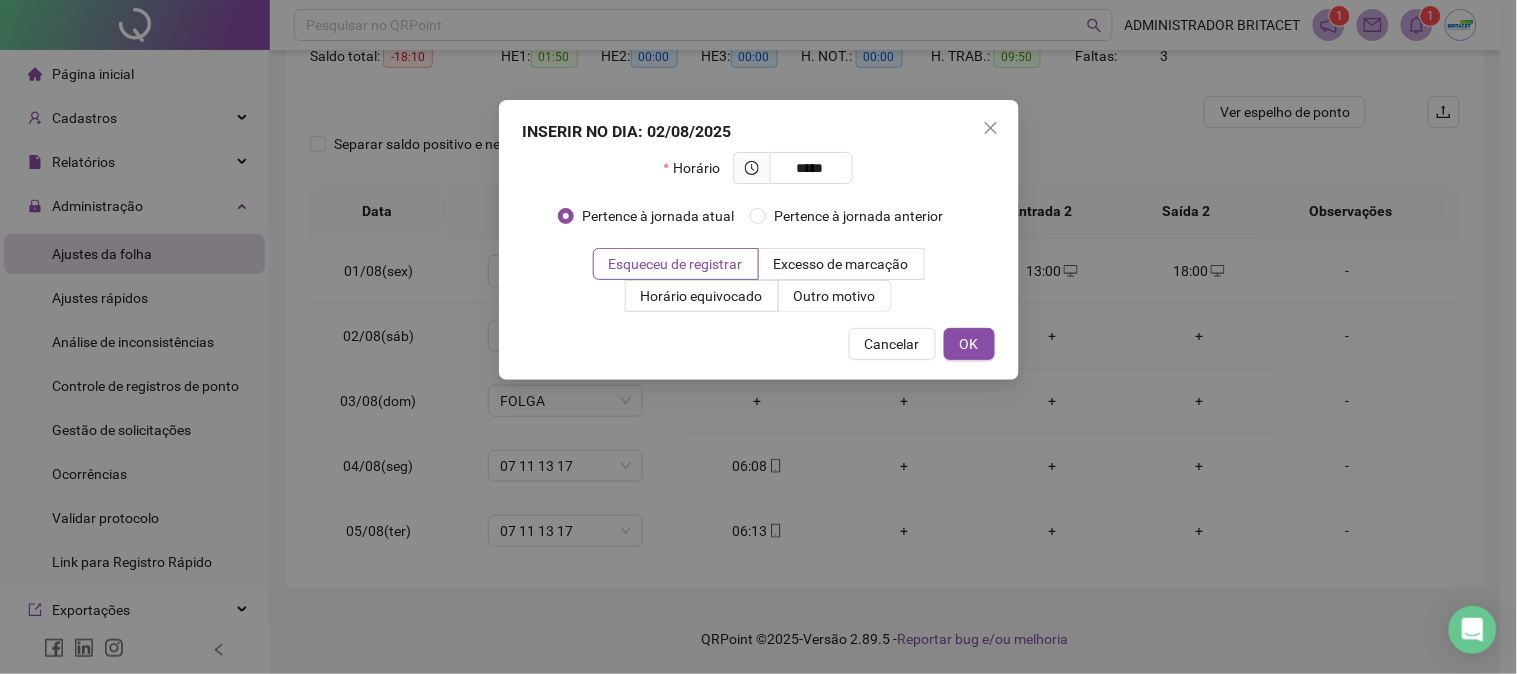 type on "*****" 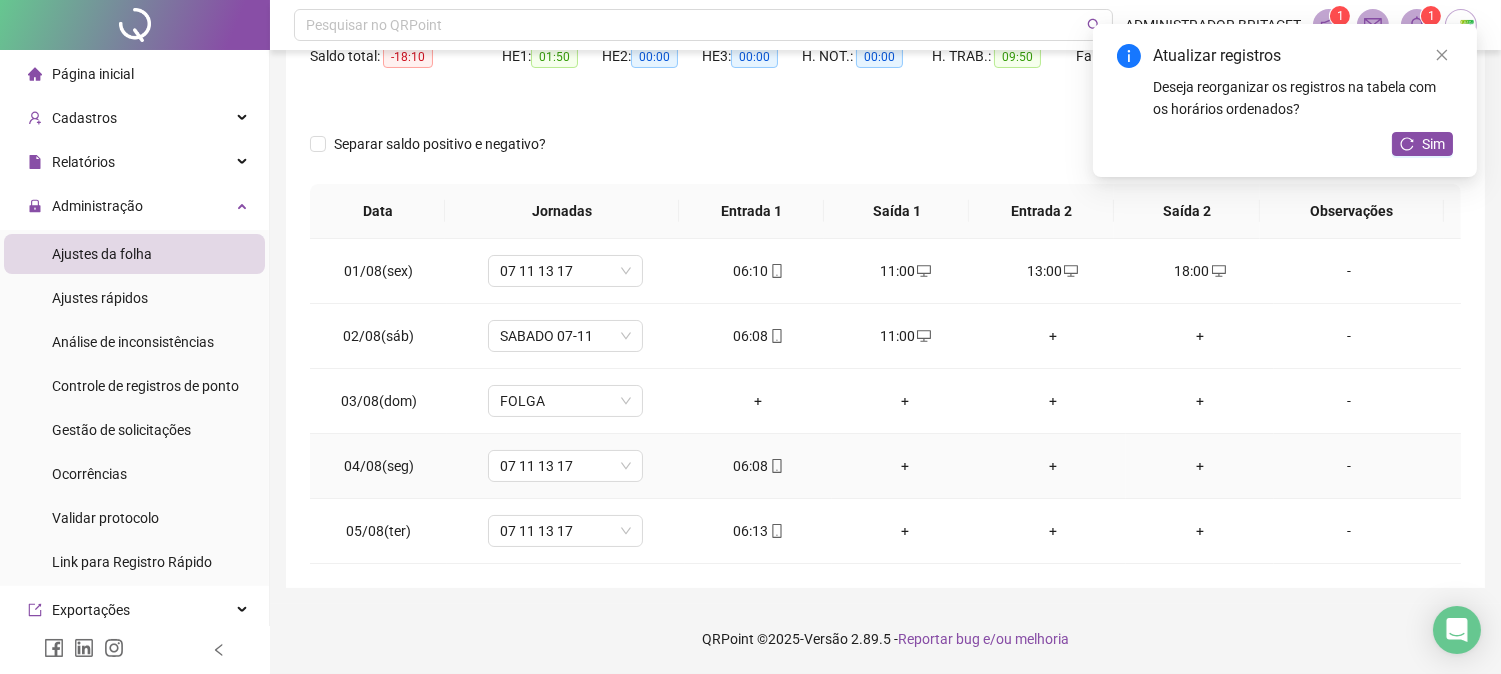 click on "+" at bounding box center [905, 466] 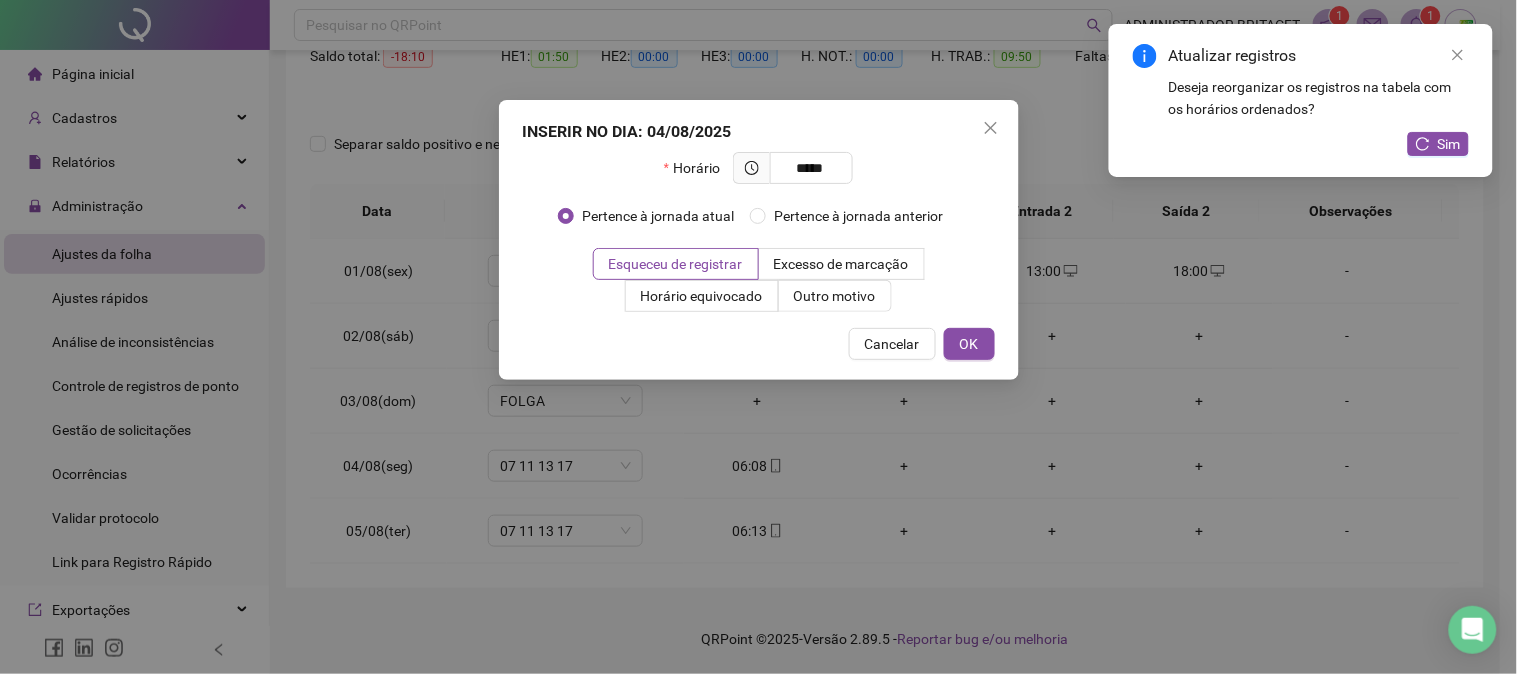 type on "*****" 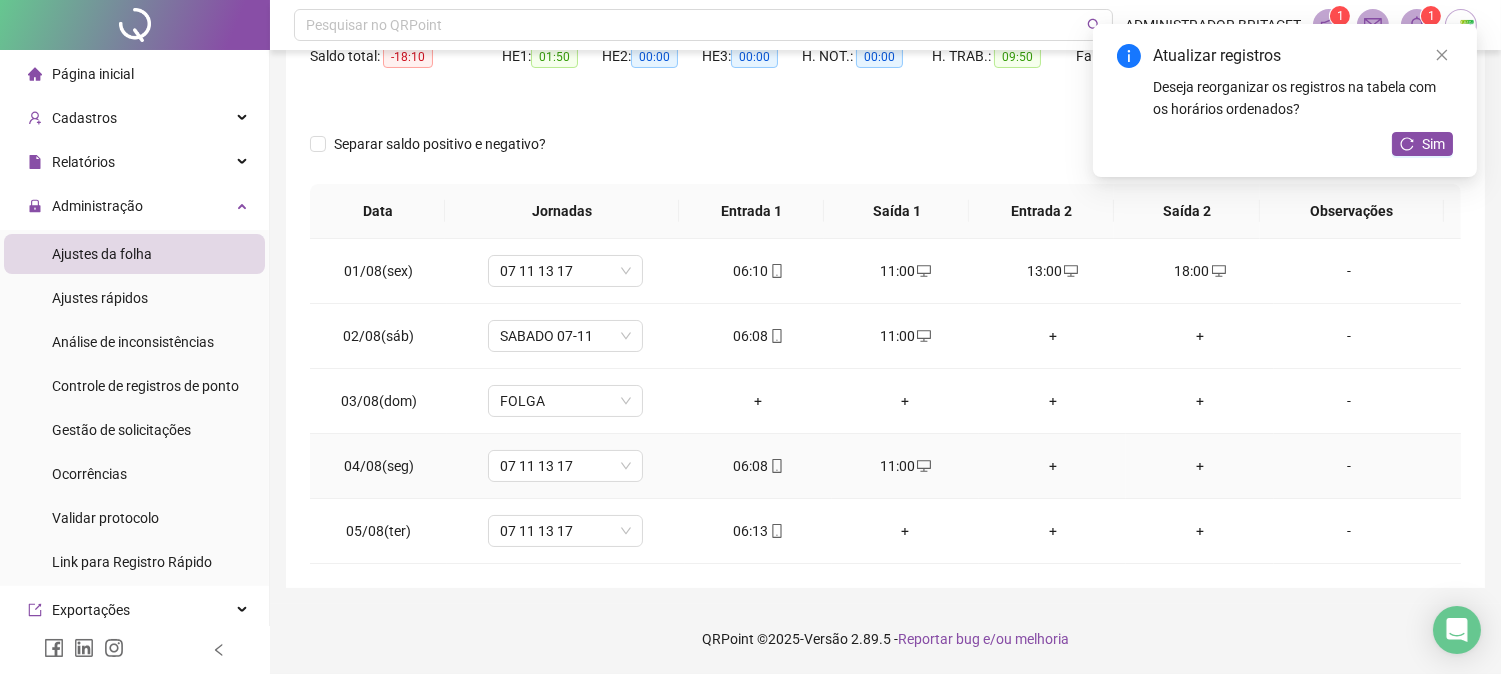 click on "+" at bounding box center [1052, 466] 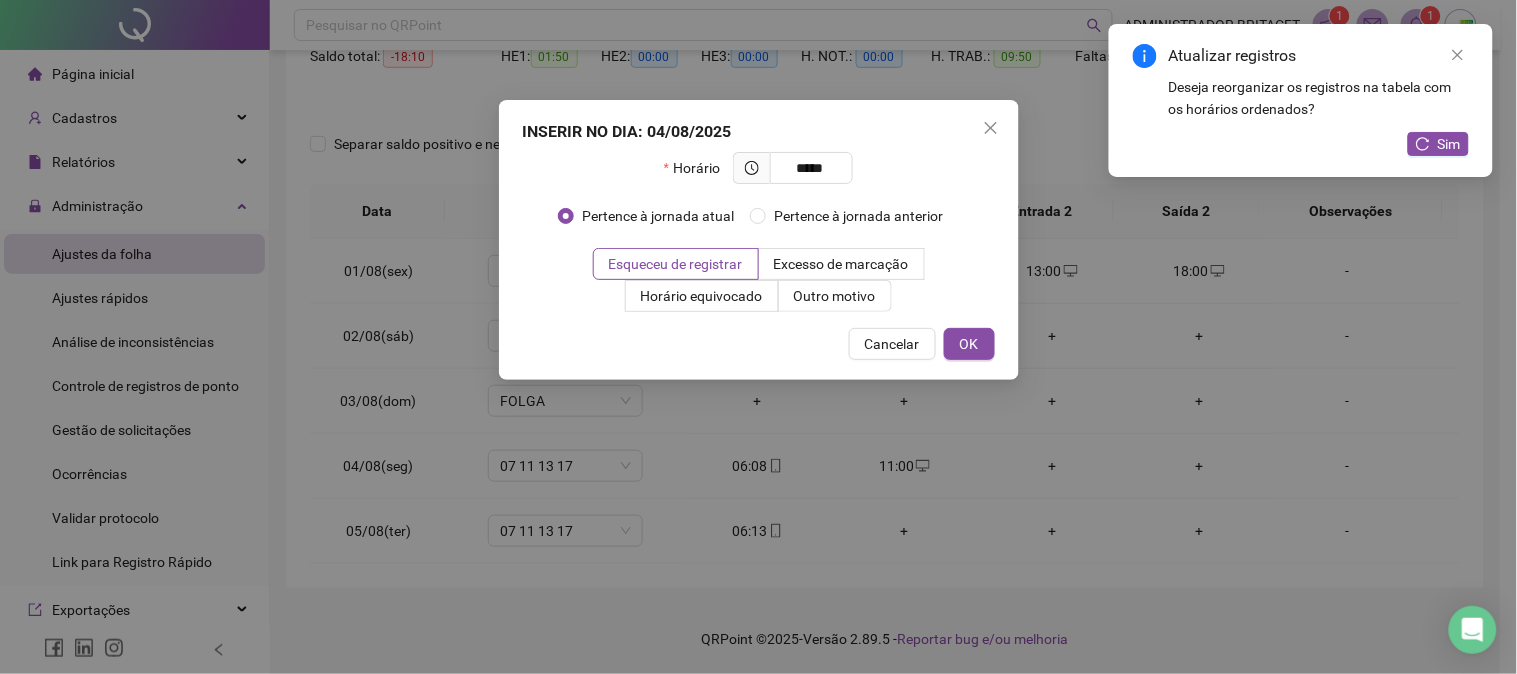 type on "*****" 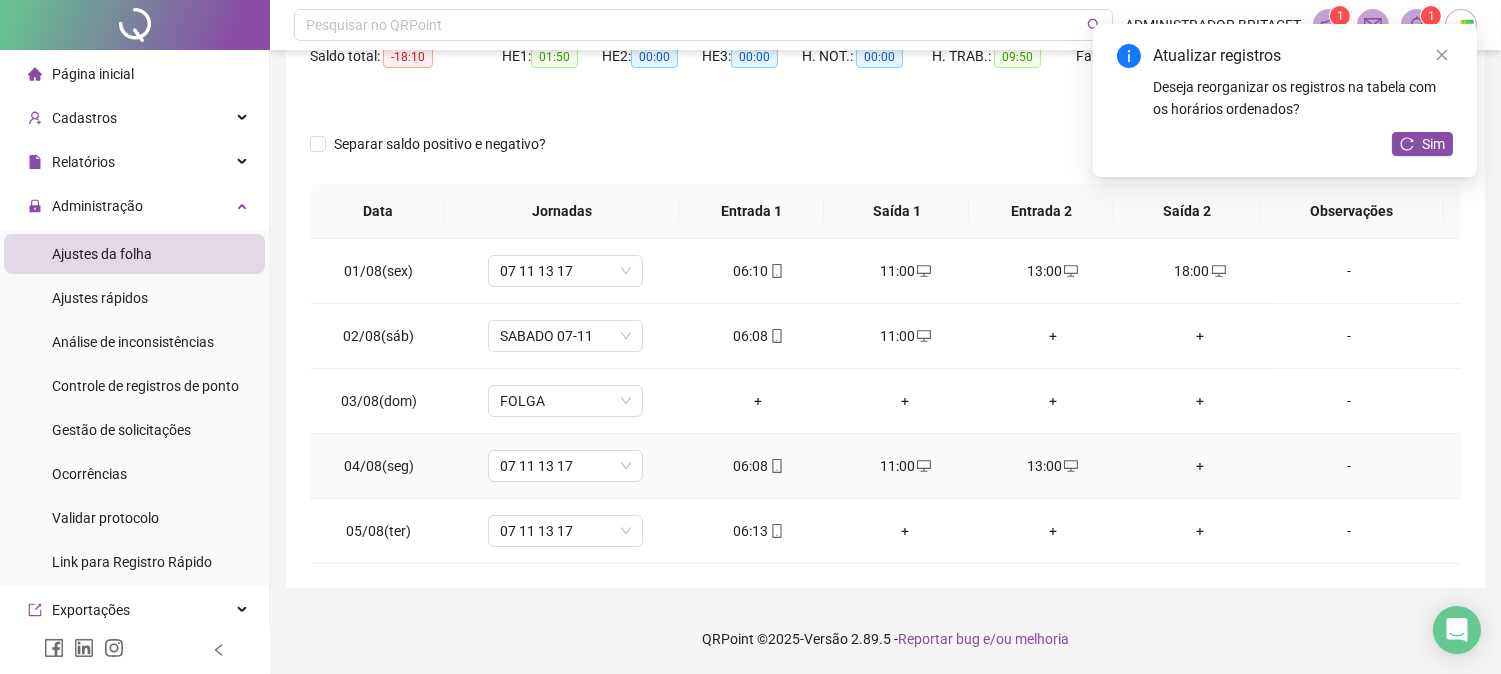 click on "+" at bounding box center [1199, 466] 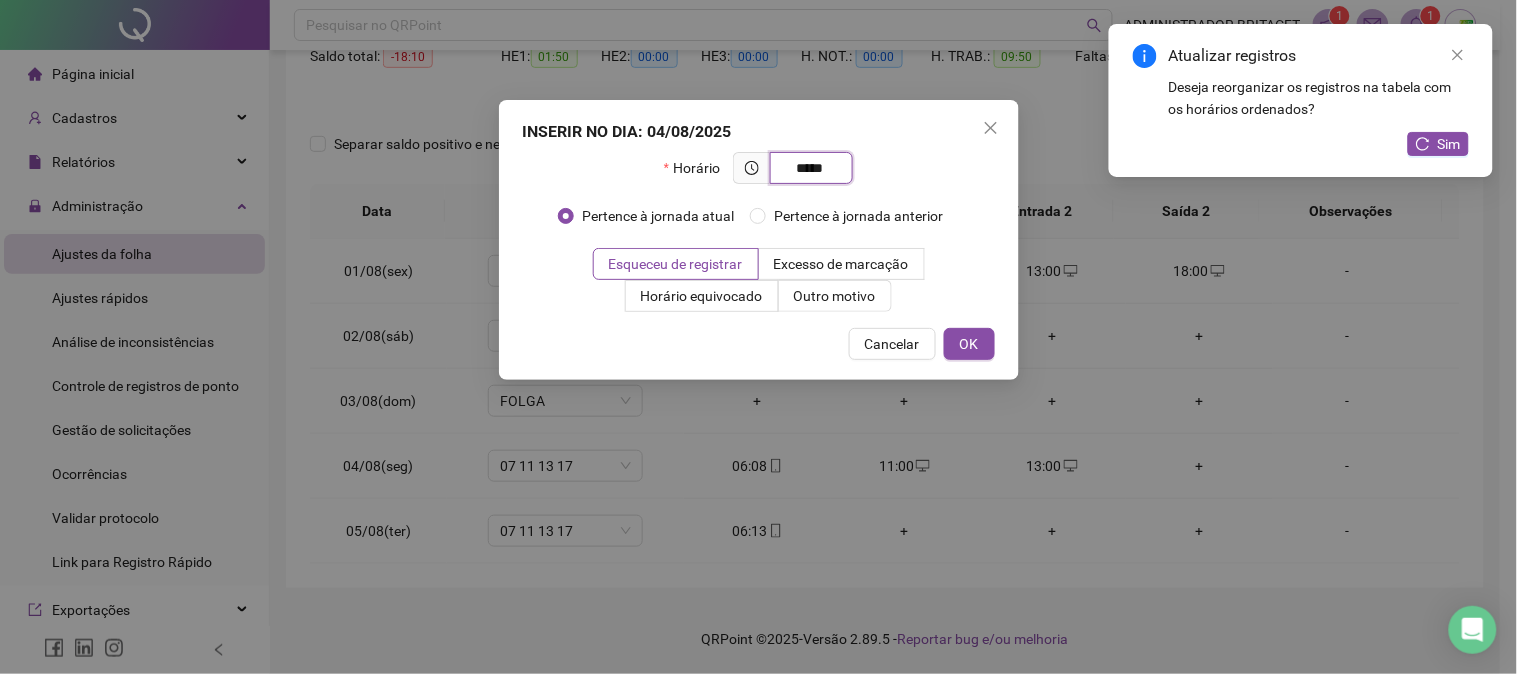 type on "*****" 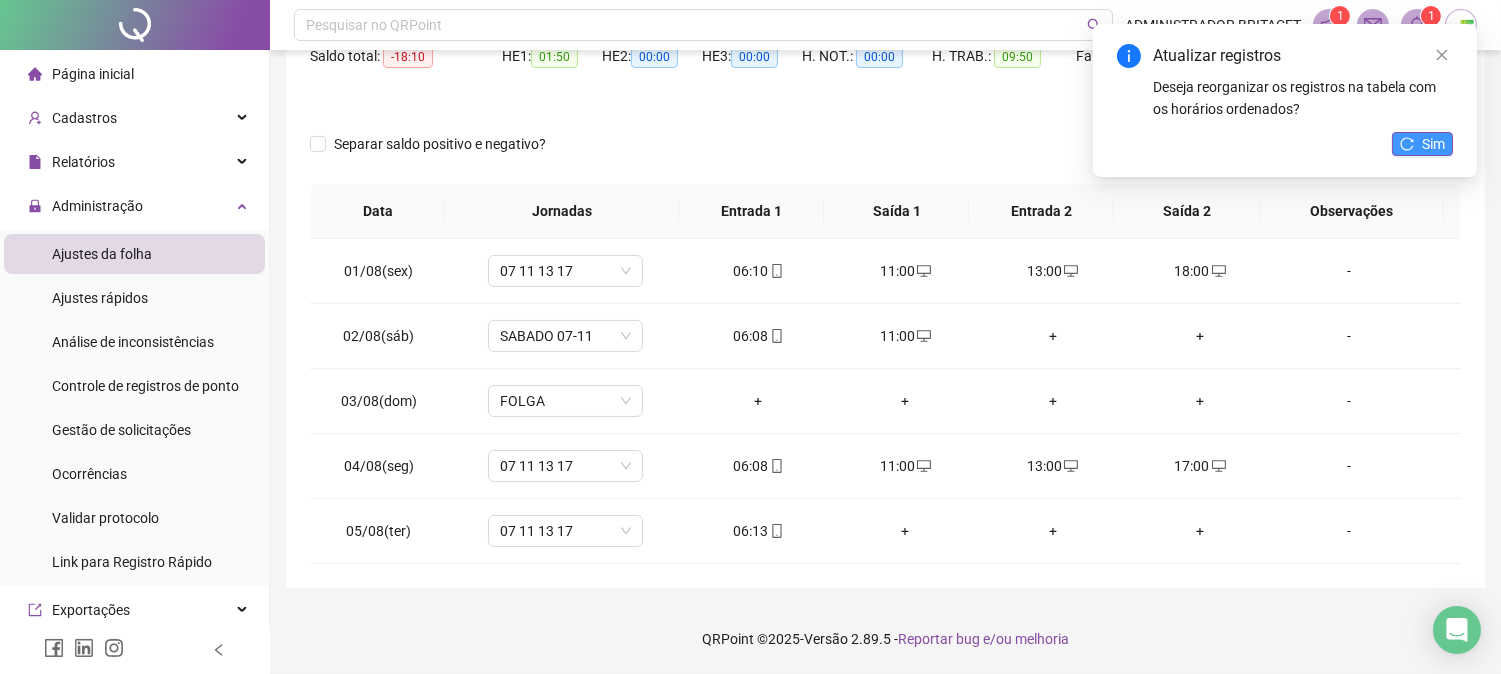 click on "Sim" at bounding box center [1422, 144] 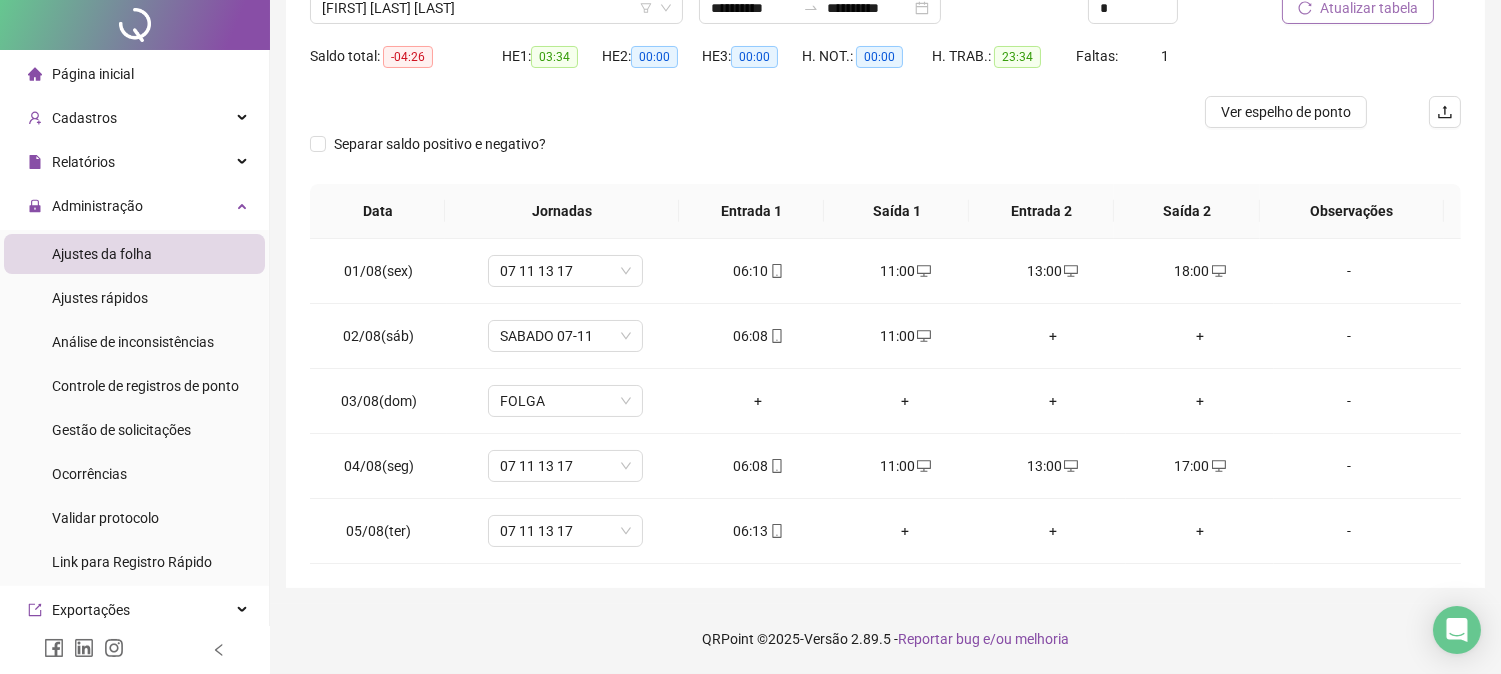 scroll, scrollTop: 0, scrollLeft: 0, axis: both 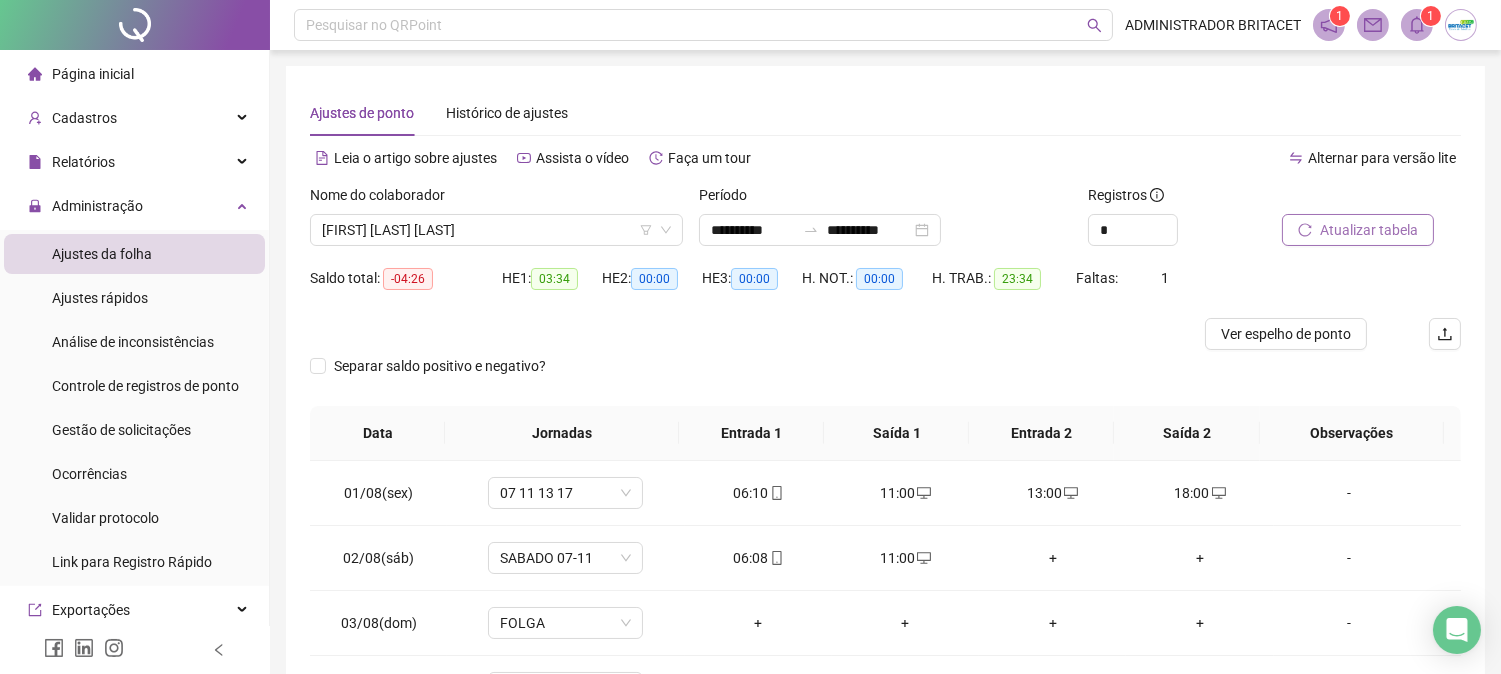 click on "Atualizar tabela" at bounding box center (1369, 230) 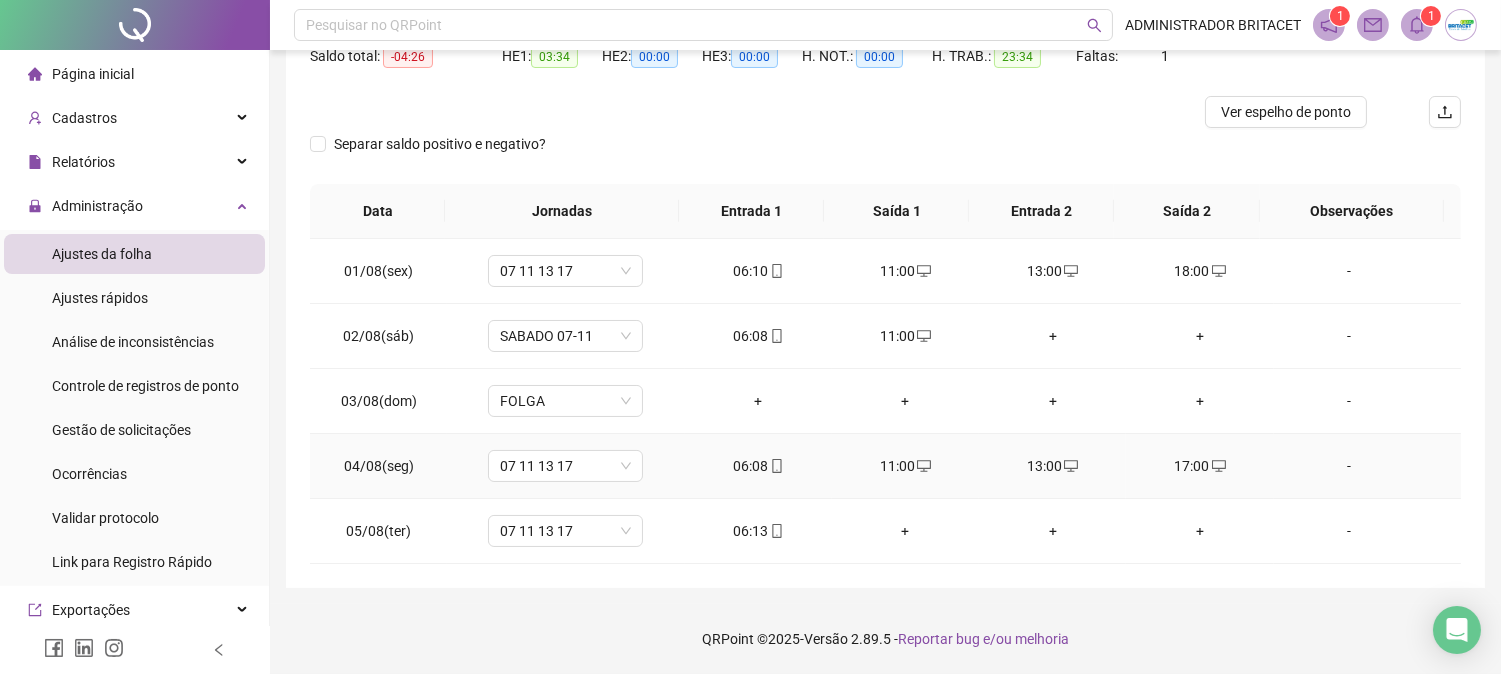 scroll, scrollTop: 0, scrollLeft: 0, axis: both 